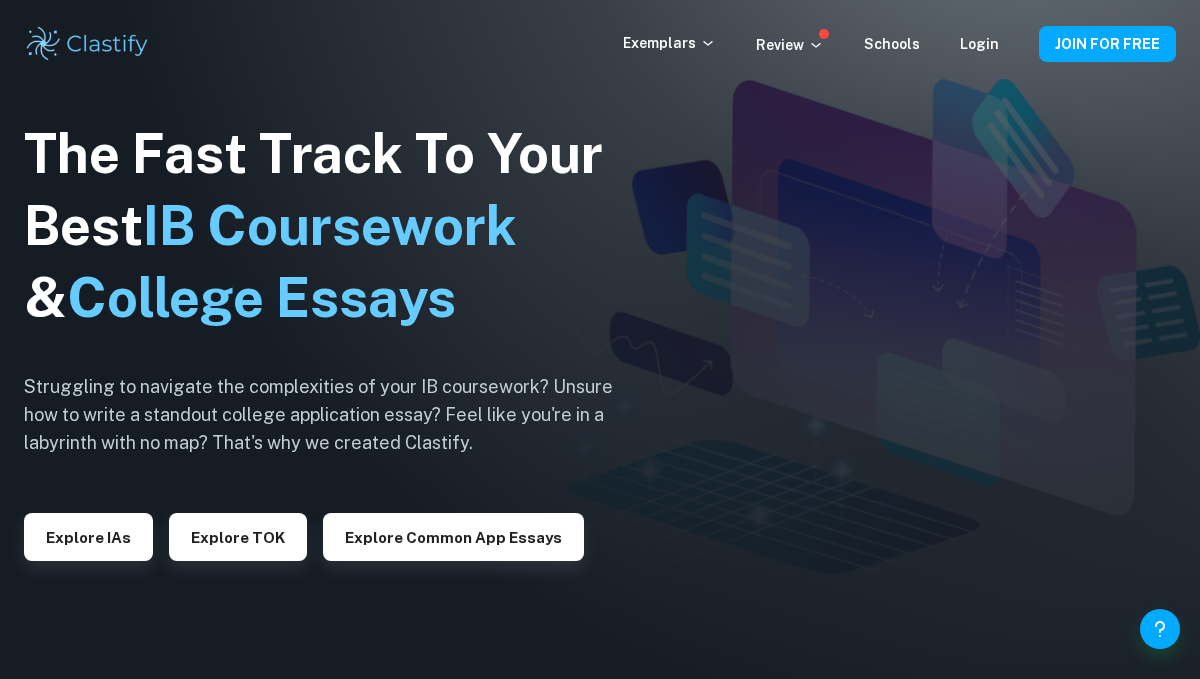 scroll, scrollTop: 0, scrollLeft: 0, axis: both 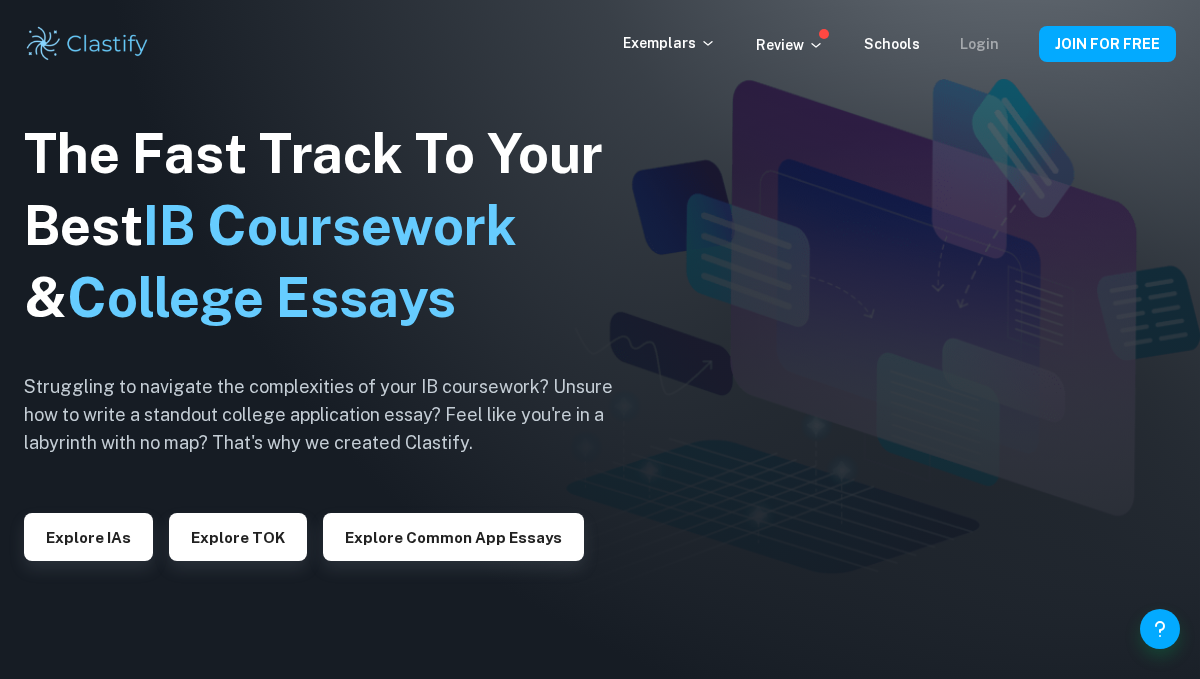 click on "Login" at bounding box center (979, 44) 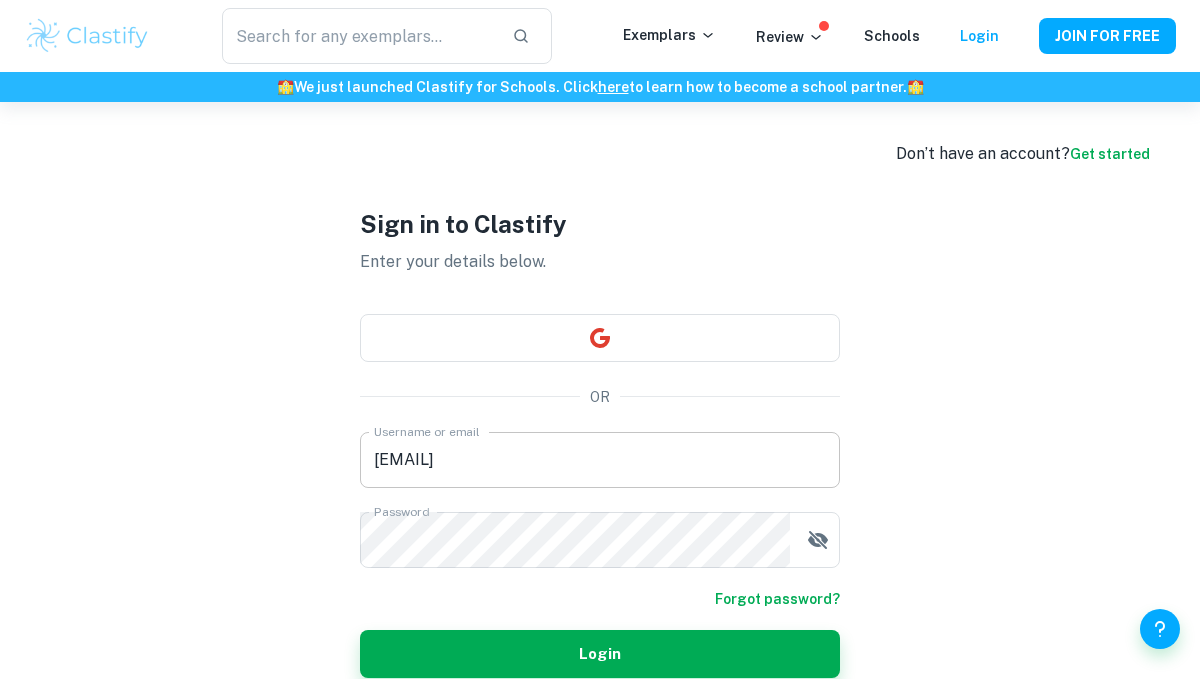 scroll, scrollTop: 102, scrollLeft: 0, axis: vertical 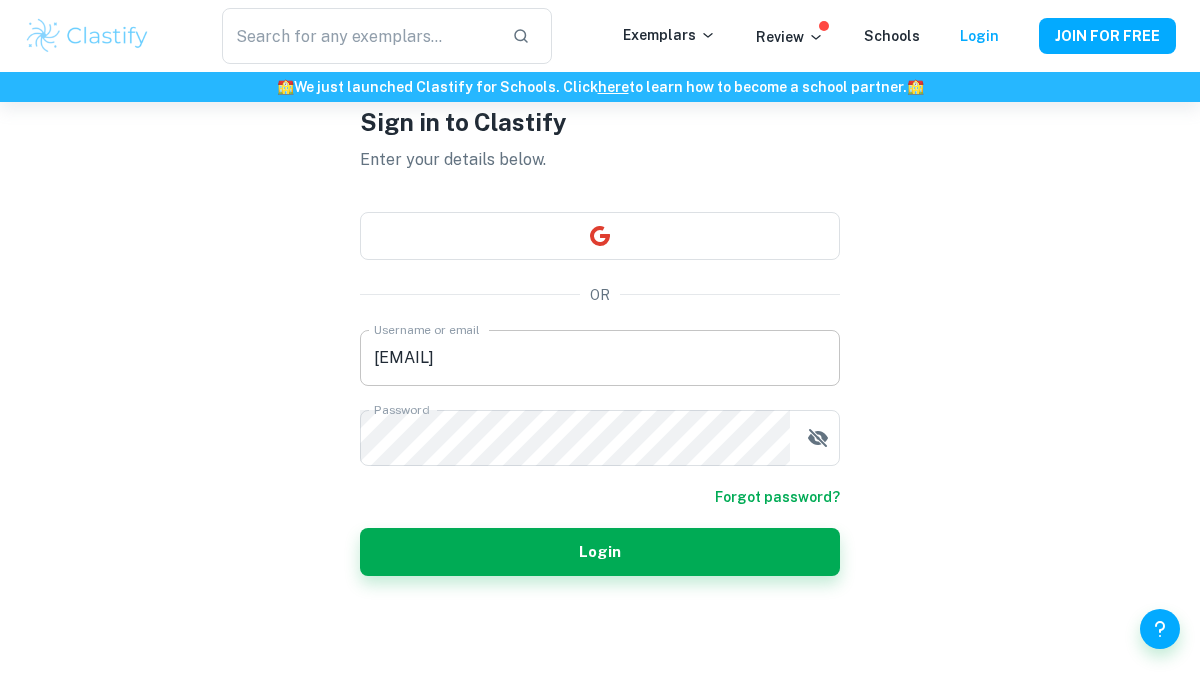 click on "[EMAIL]" at bounding box center (600, 358) 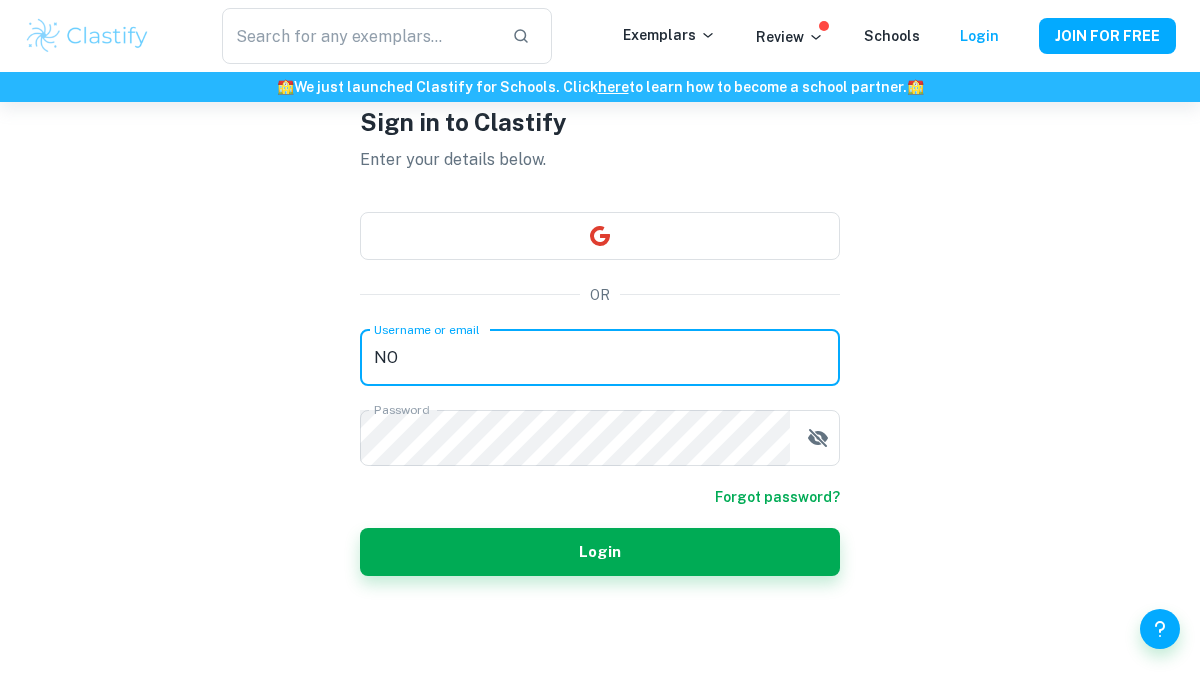 type on "N" 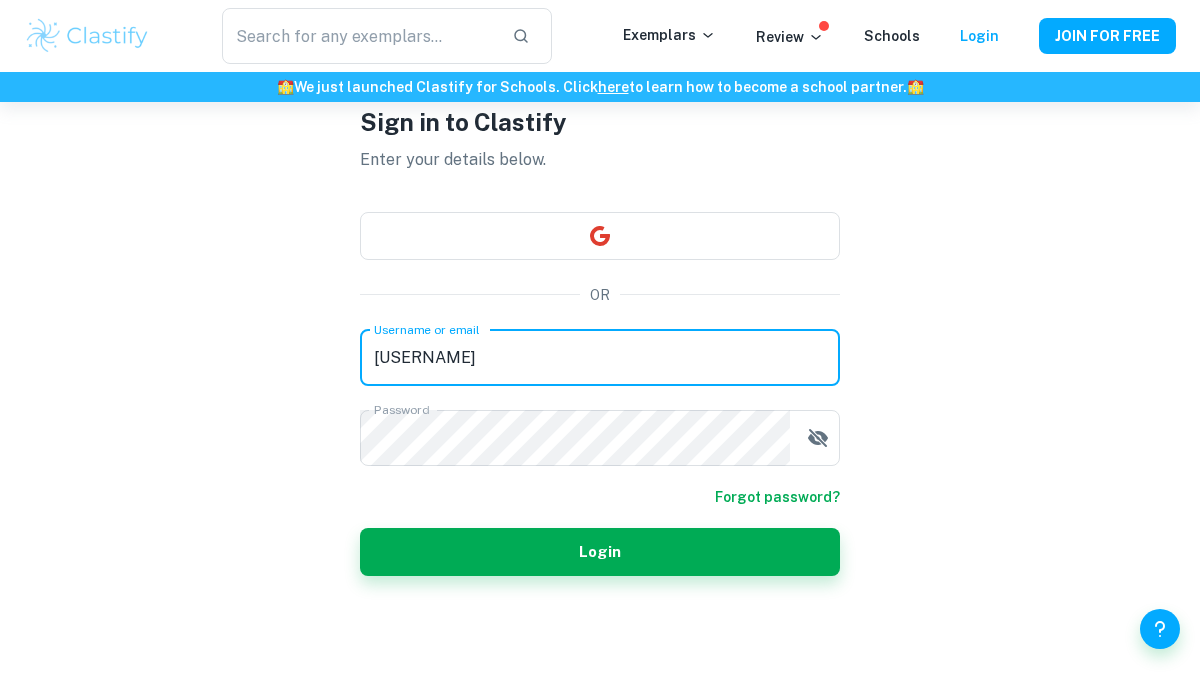 type on "[USERNAME]" 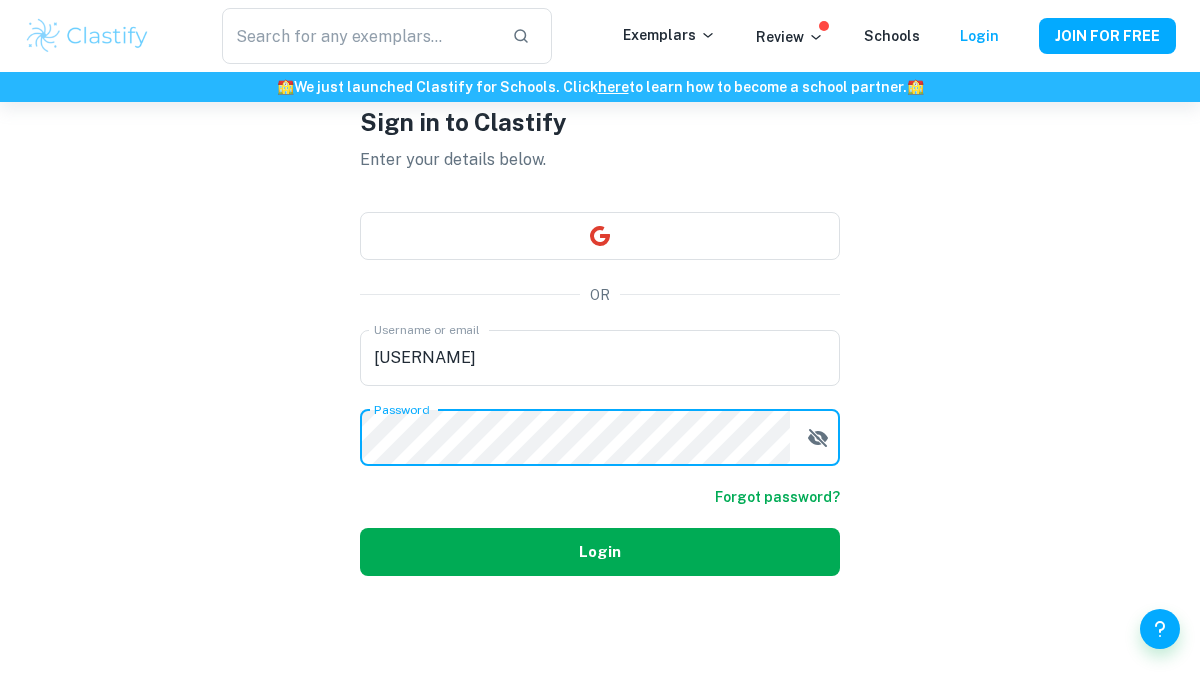 click on "Login" at bounding box center (600, 552) 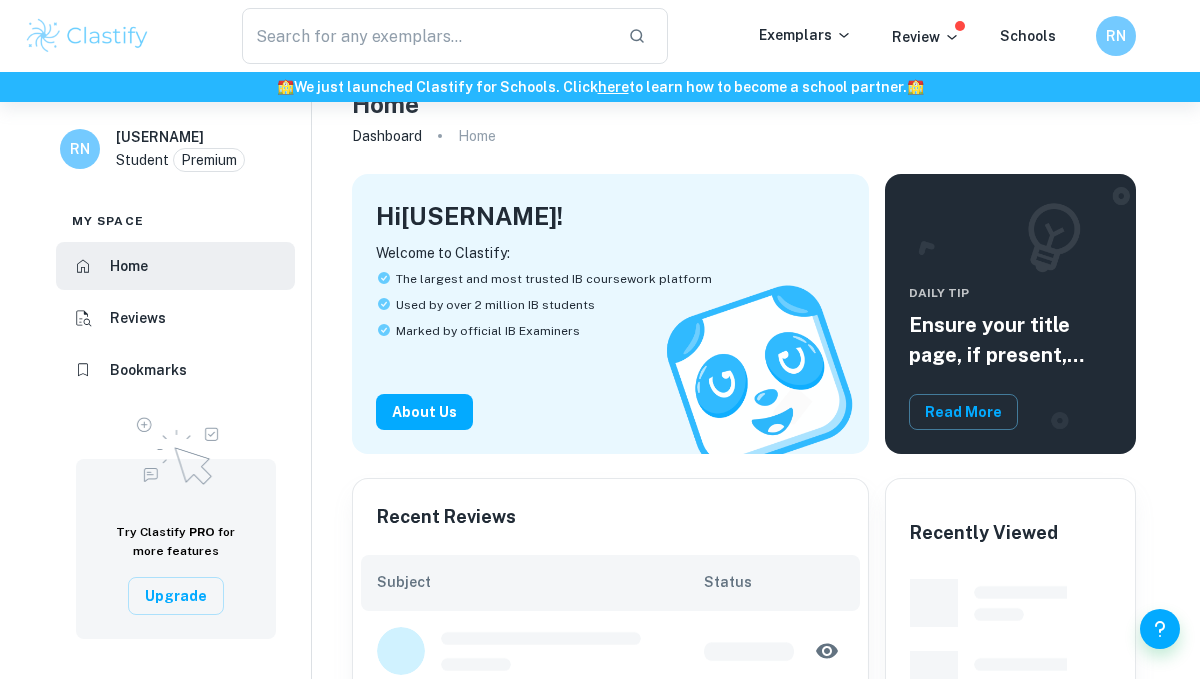 scroll, scrollTop: 46, scrollLeft: 0, axis: vertical 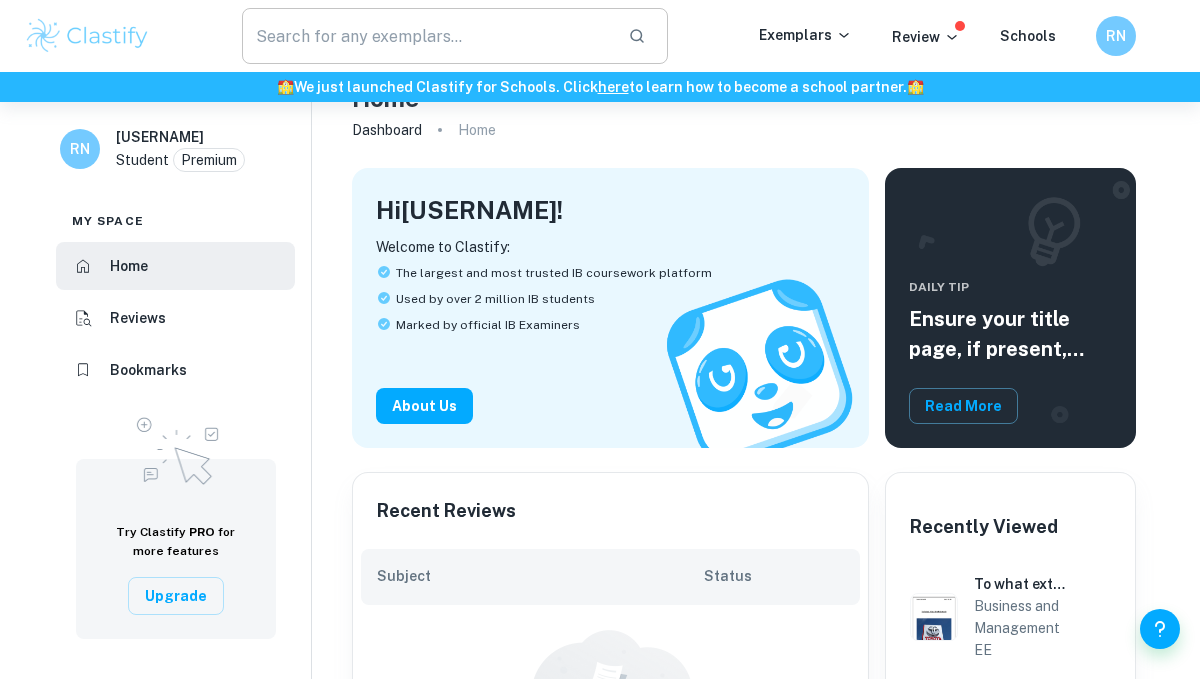 click at bounding box center [427, 36] 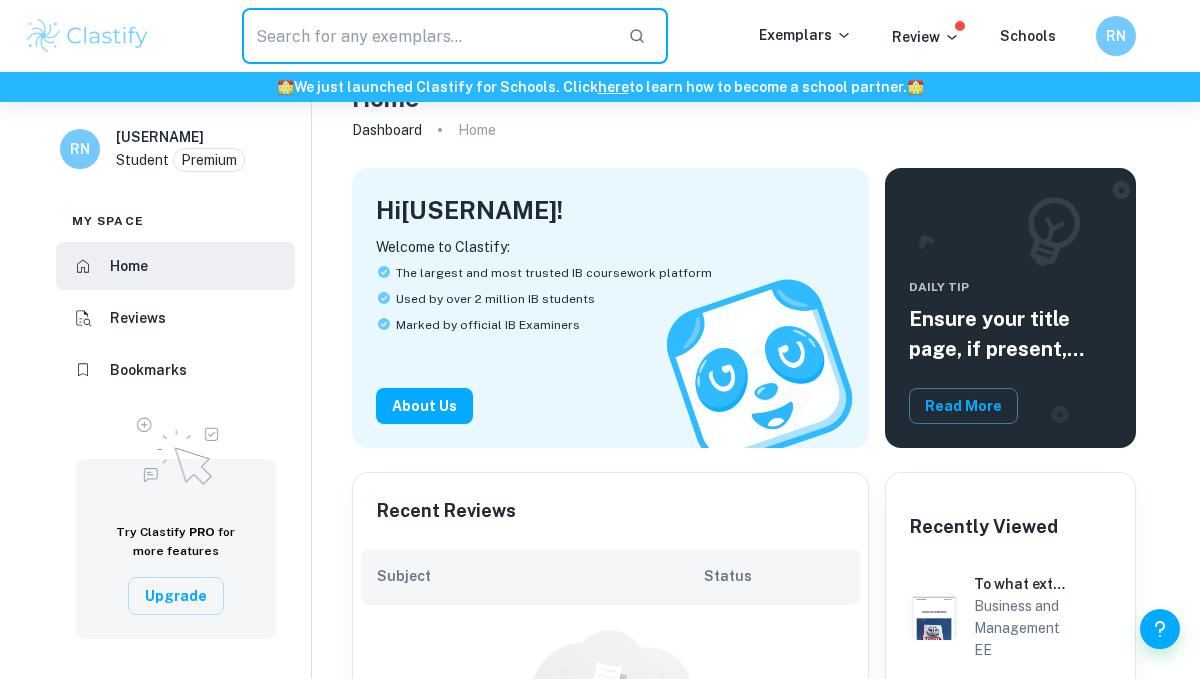 type on "t" 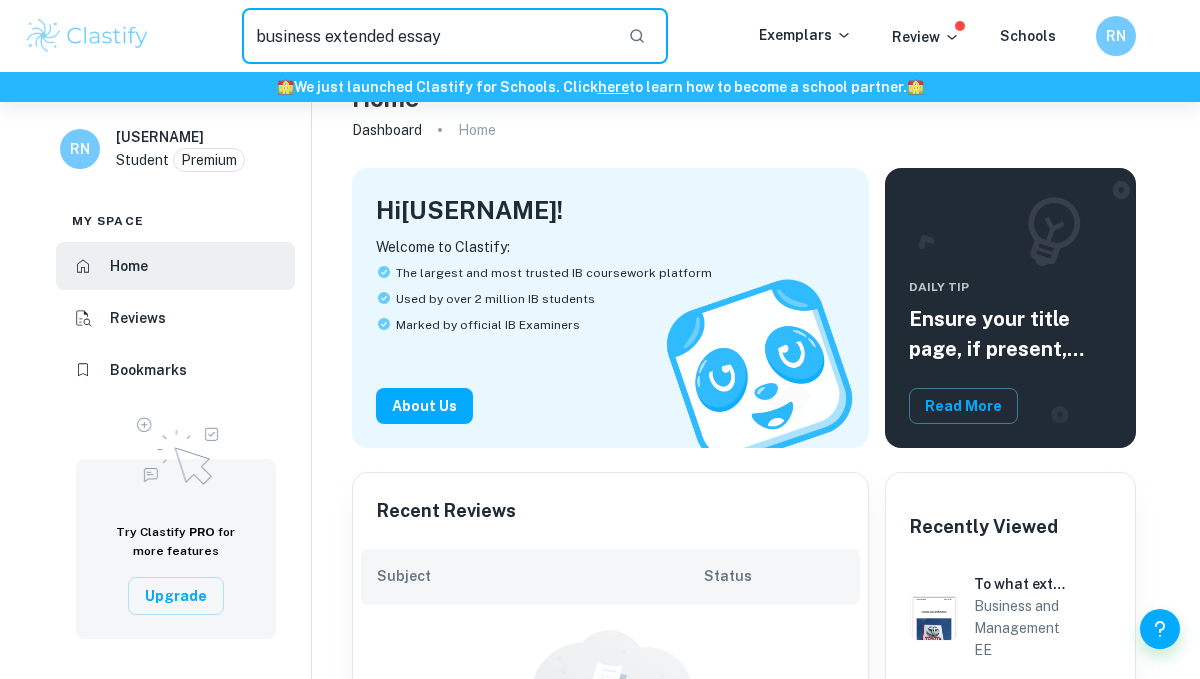 type on "business extended essay" 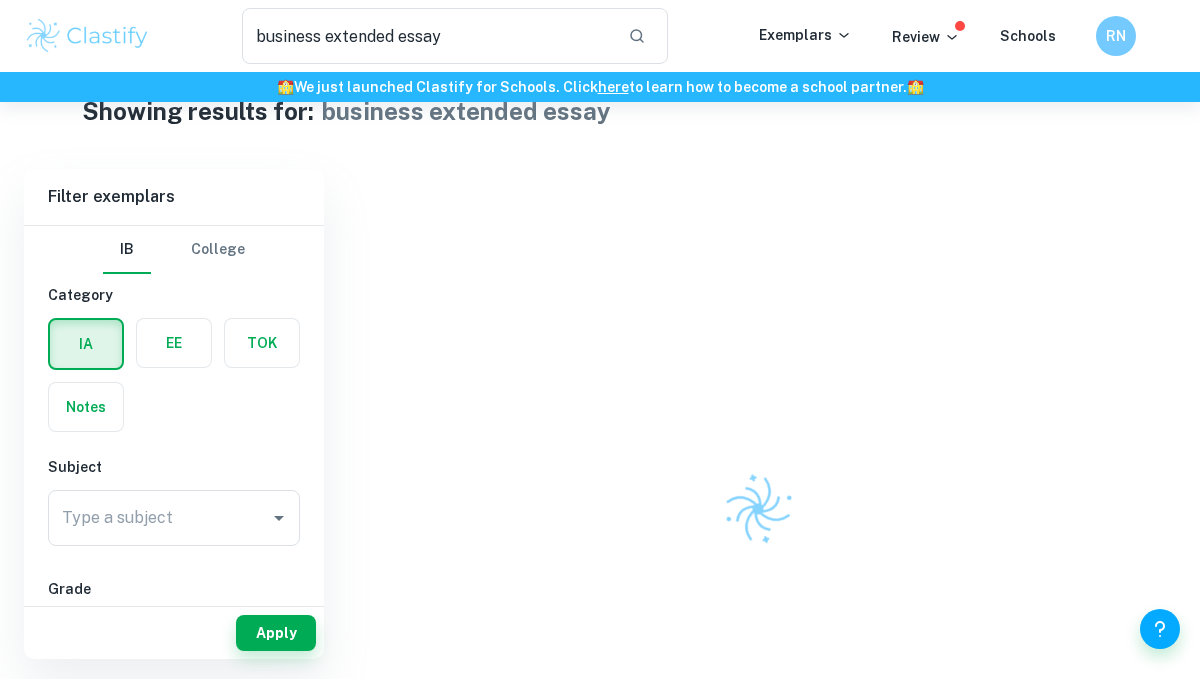 scroll, scrollTop: 50, scrollLeft: 0, axis: vertical 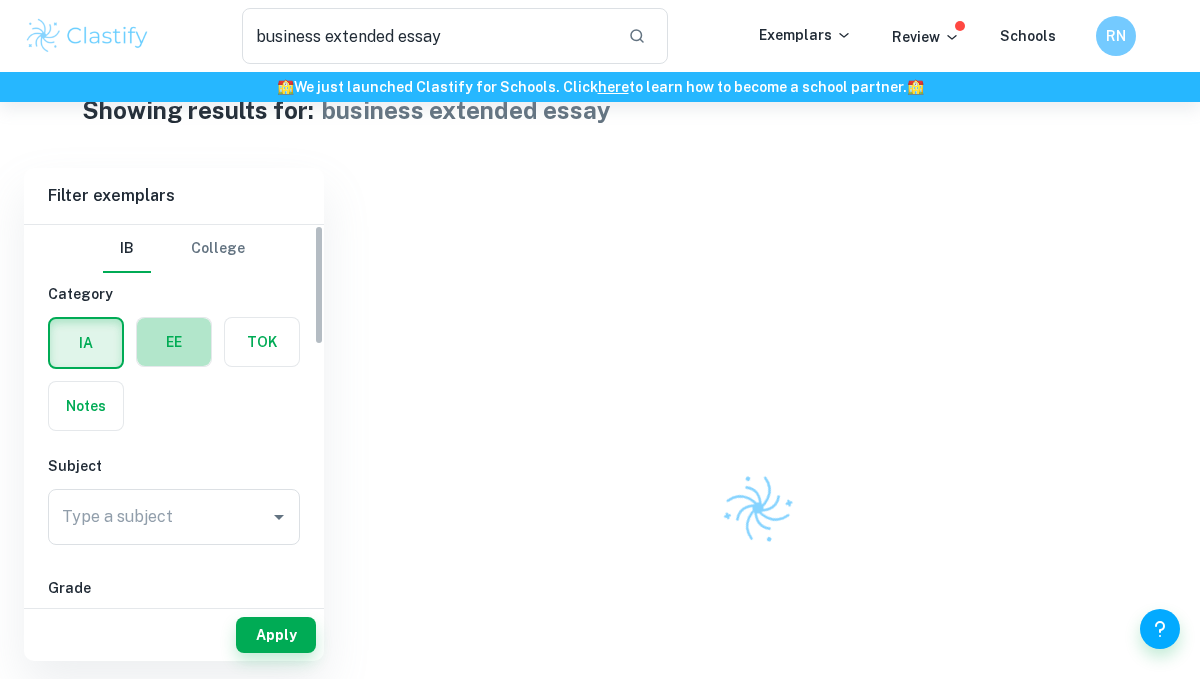 click at bounding box center [174, 342] 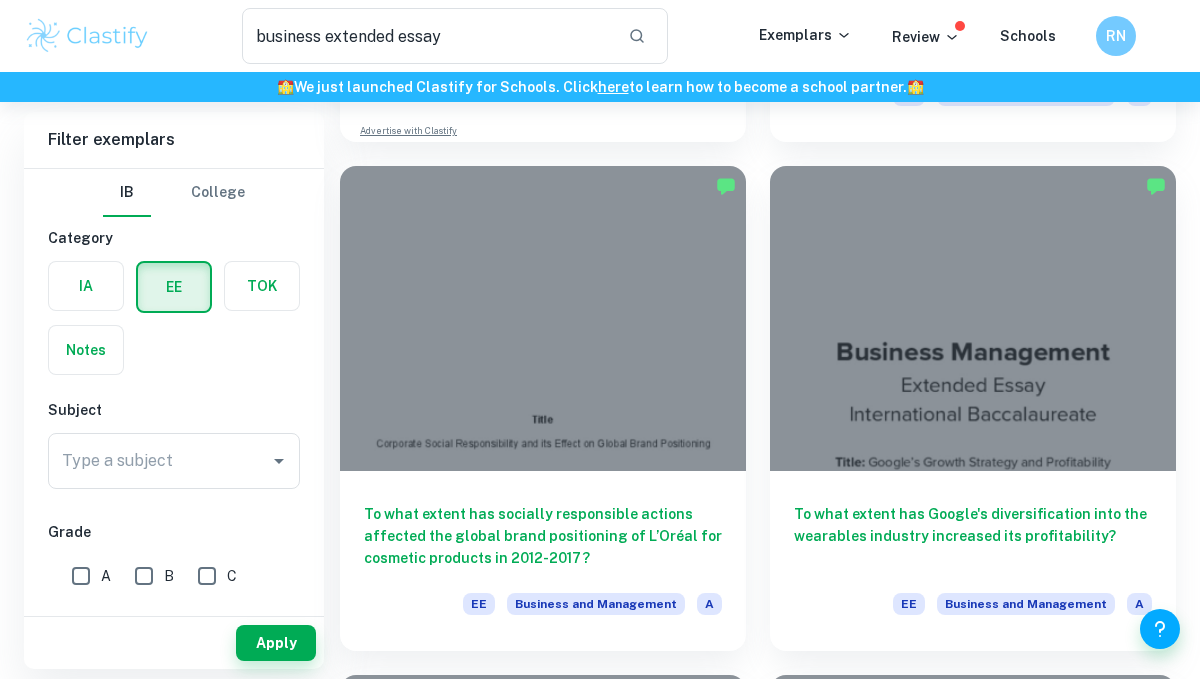 scroll, scrollTop: 1072, scrollLeft: 0, axis: vertical 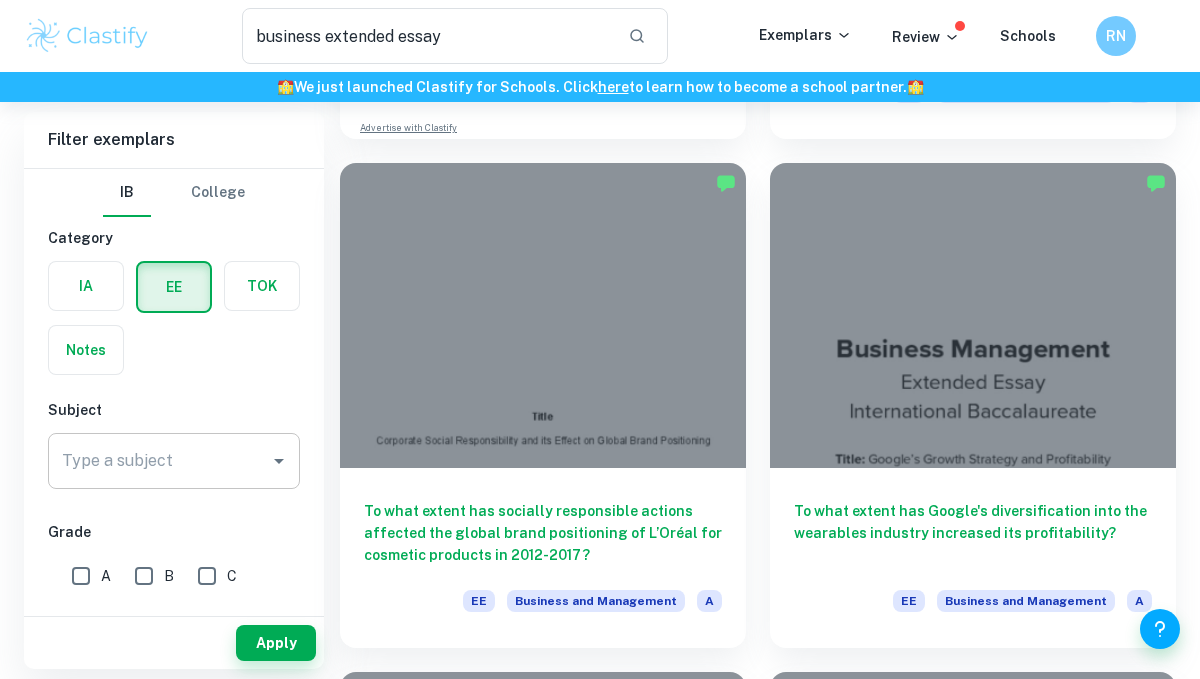 click on "Type a subject" at bounding box center [174, 461] 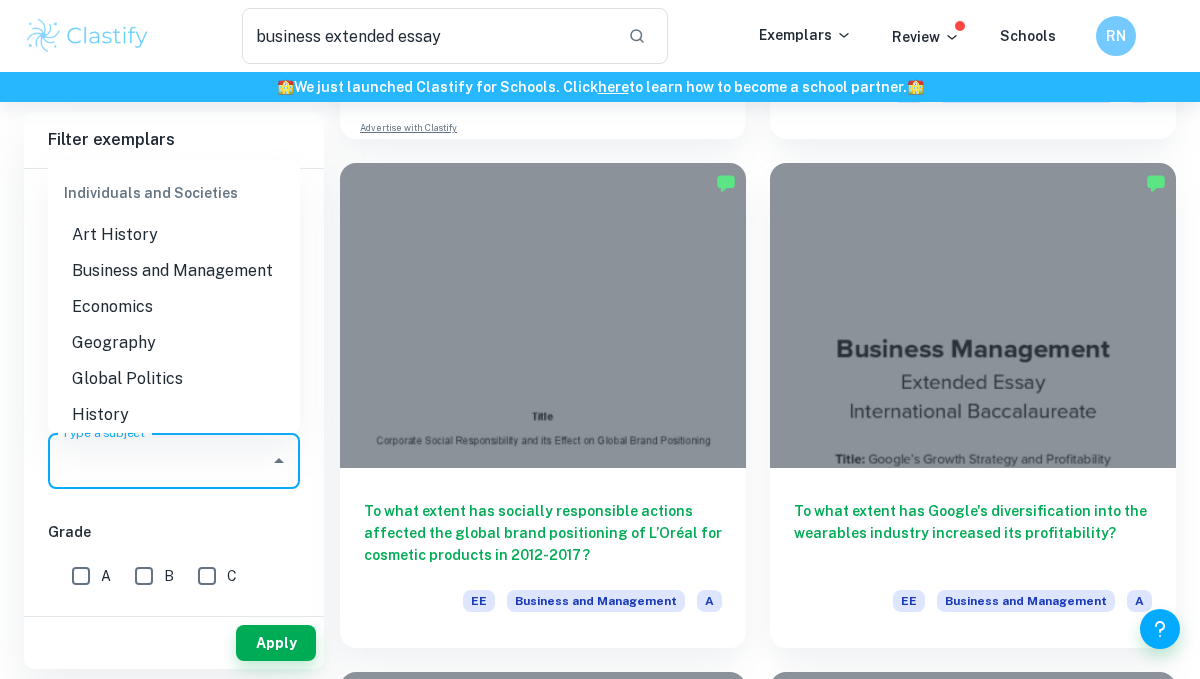 scroll, scrollTop: 1759, scrollLeft: 0, axis: vertical 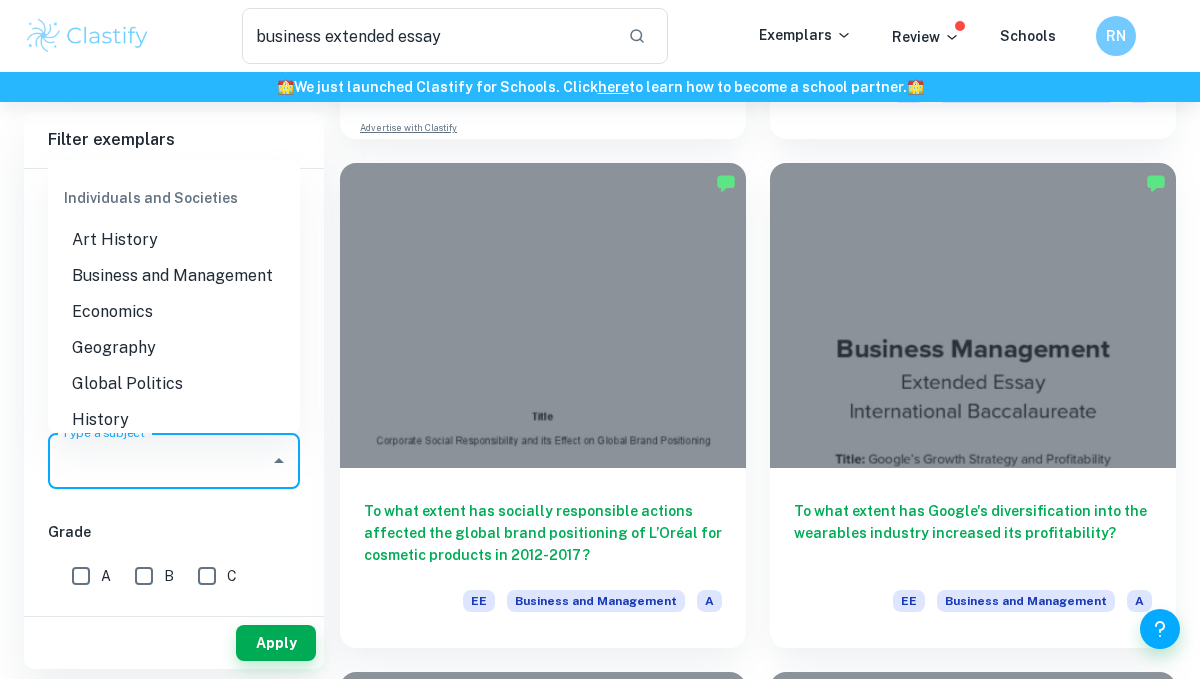 click on "Business and Management" at bounding box center [174, 276] 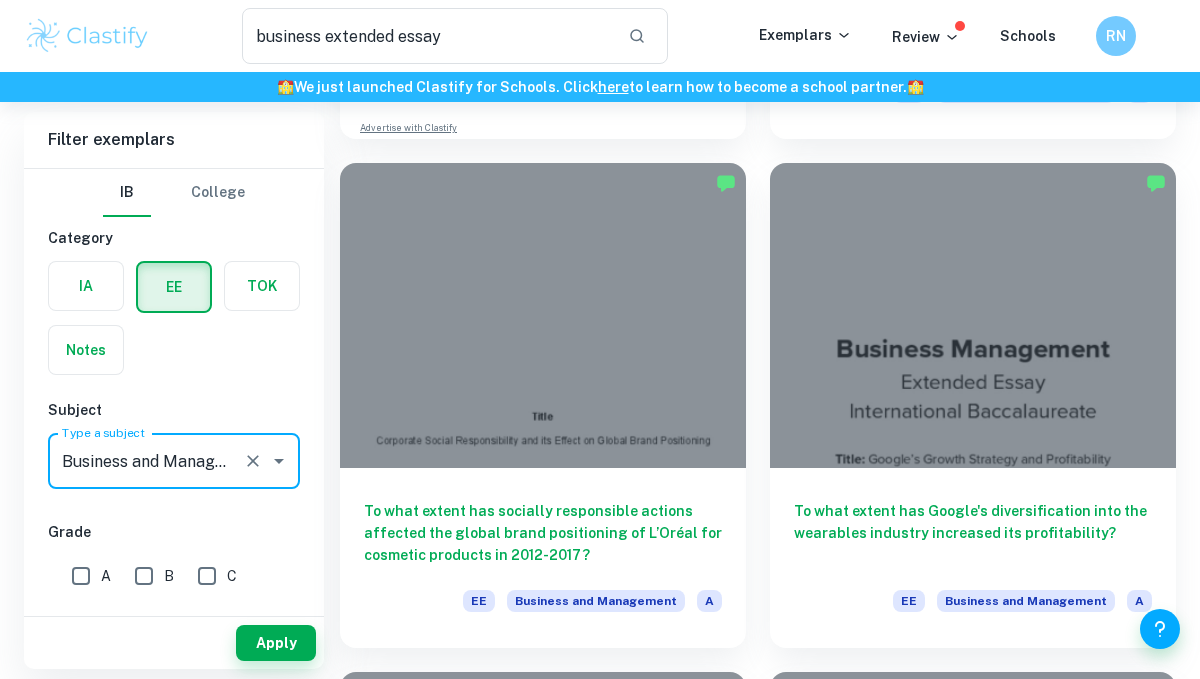 click on "A" at bounding box center (81, 576) 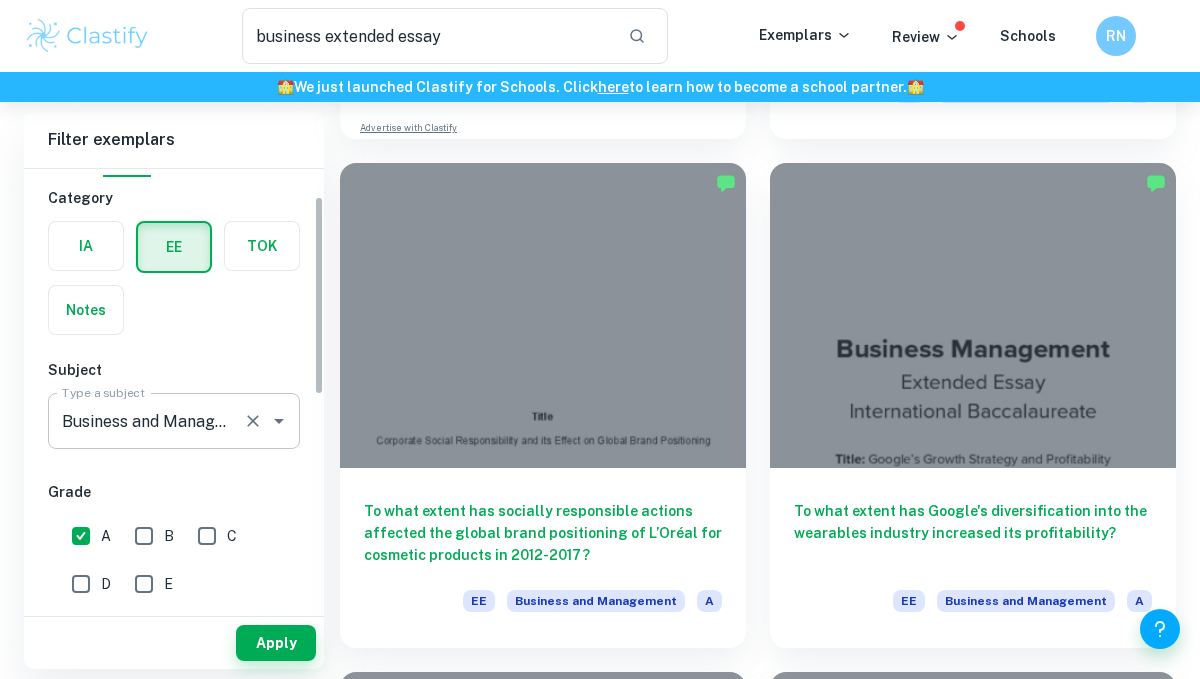 scroll, scrollTop: 74, scrollLeft: 0, axis: vertical 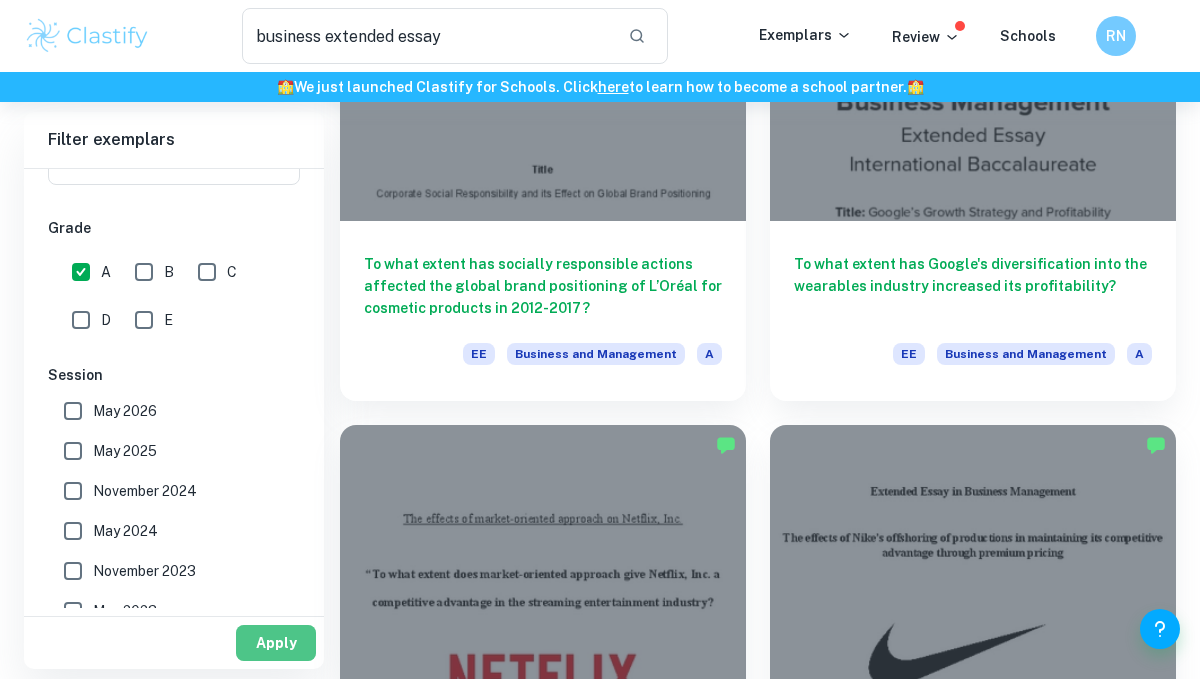 click on "Apply" at bounding box center (276, 643) 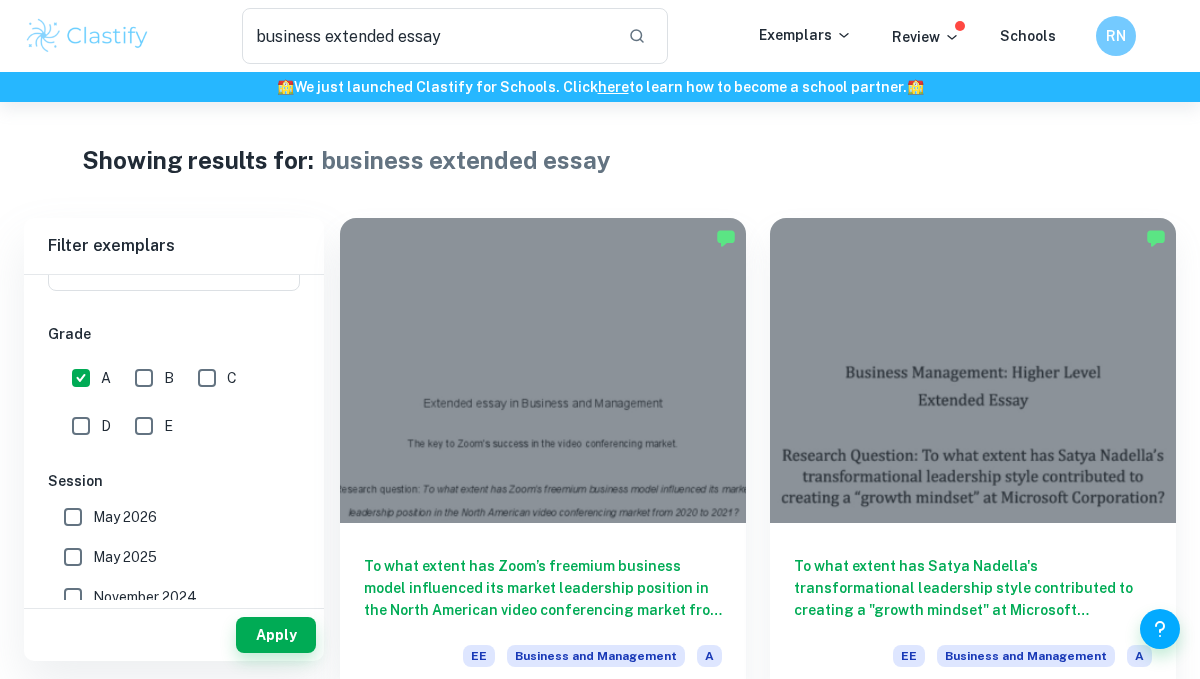 click on "May 2025" at bounding box center (73, 557) 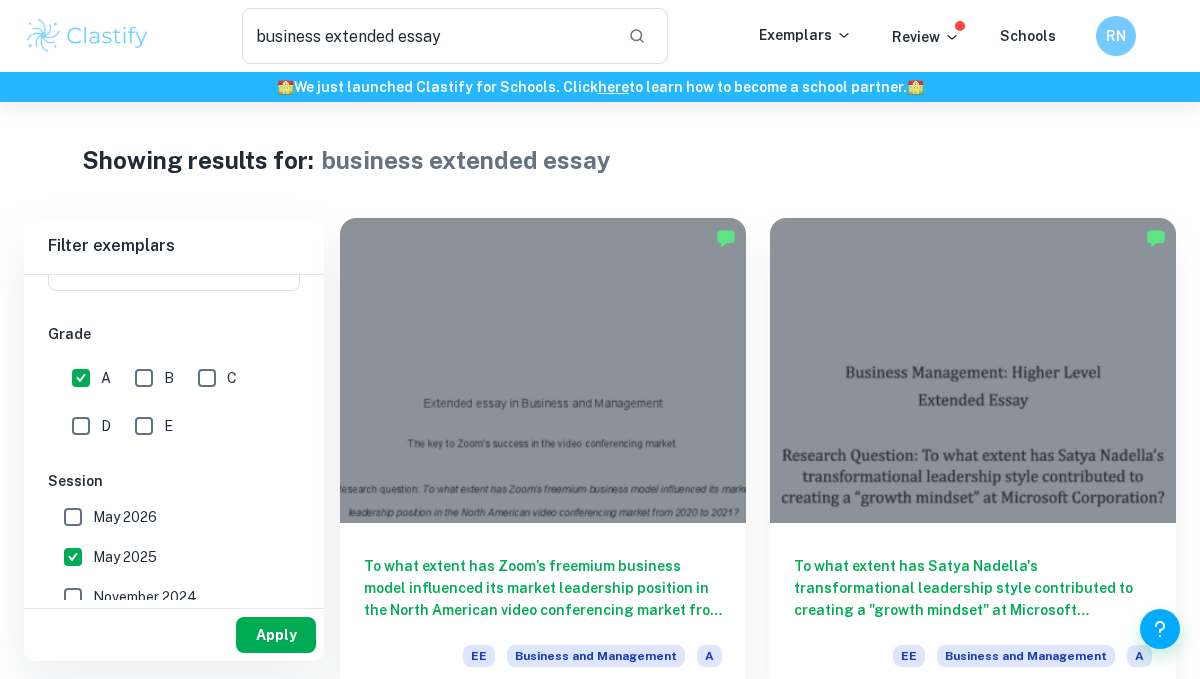 click on "Apply" at bounding box center (276, 635) 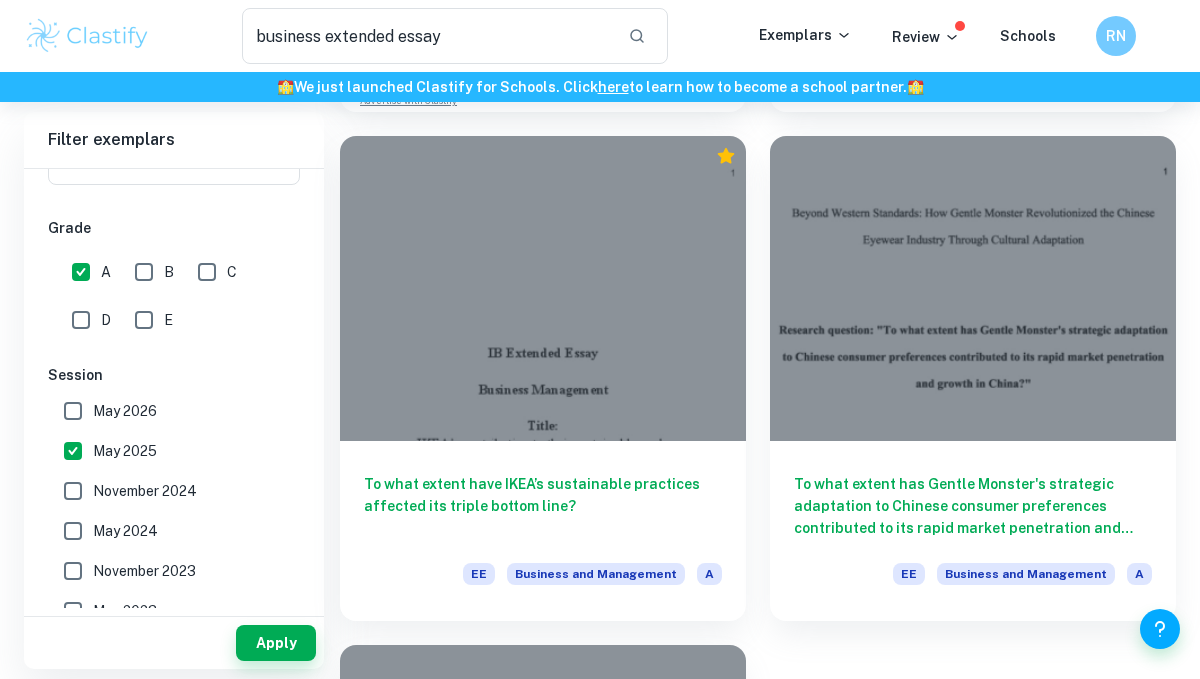 scroll, scrollTop: 1138, scrollLeft: 0, axis: vertical 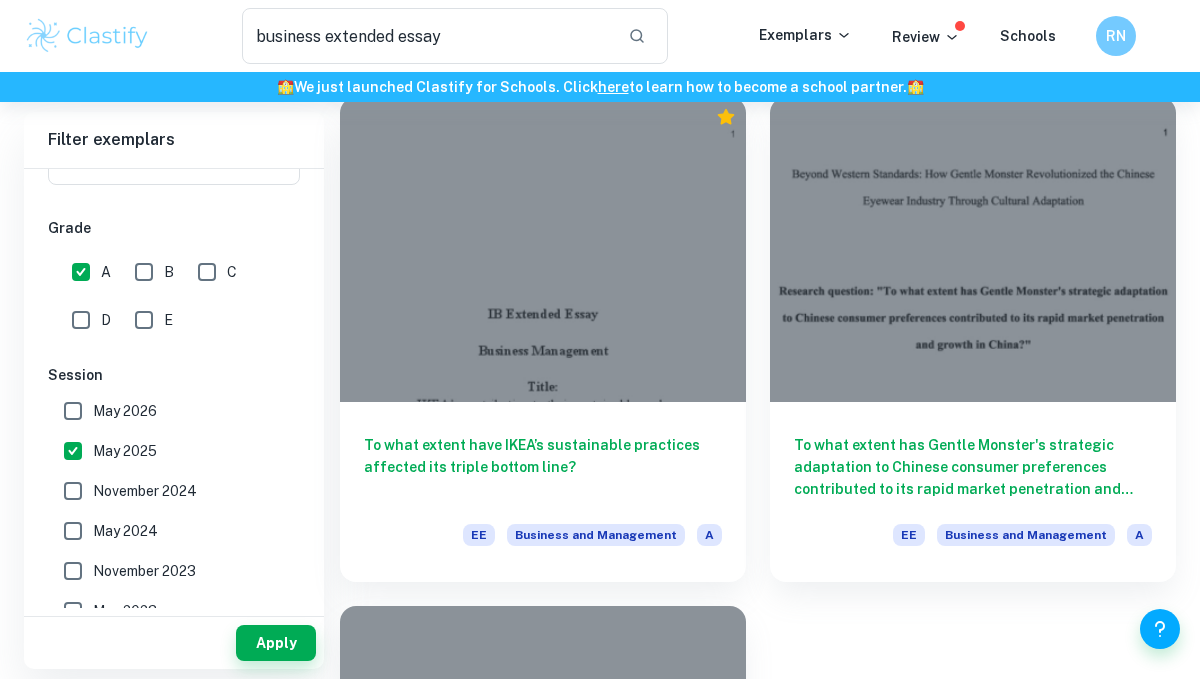 click on "May 2025" at bounding box center [73, 451] 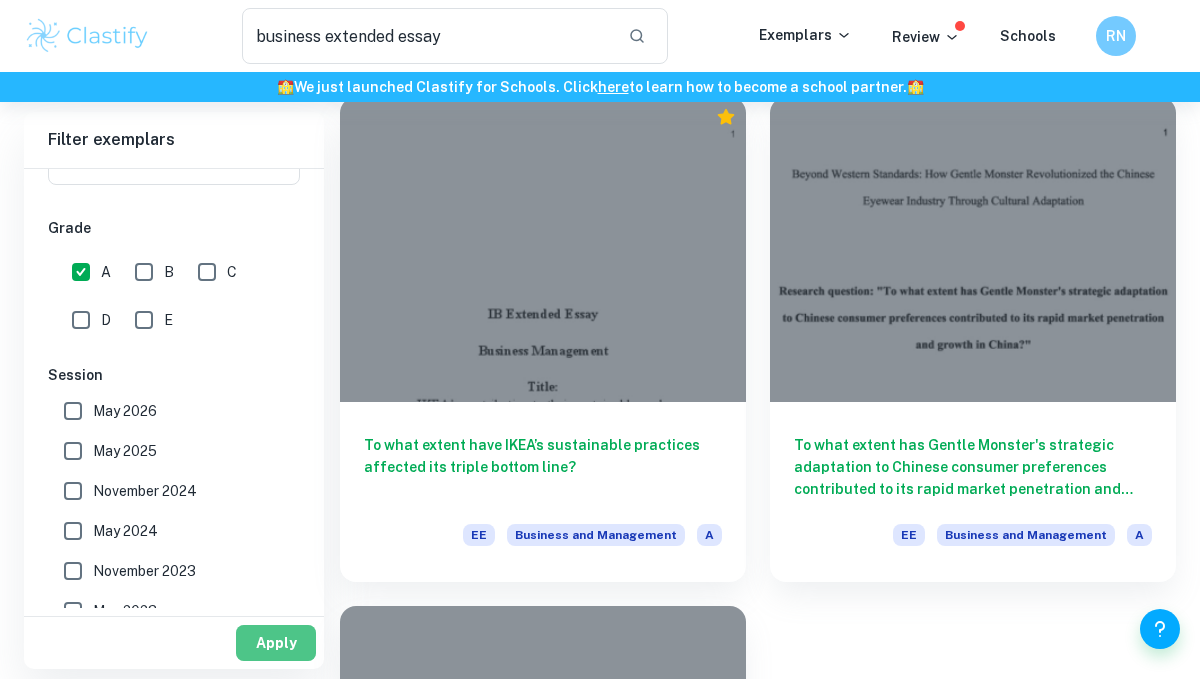 click on "Apply" at bounding box center (276, 643) 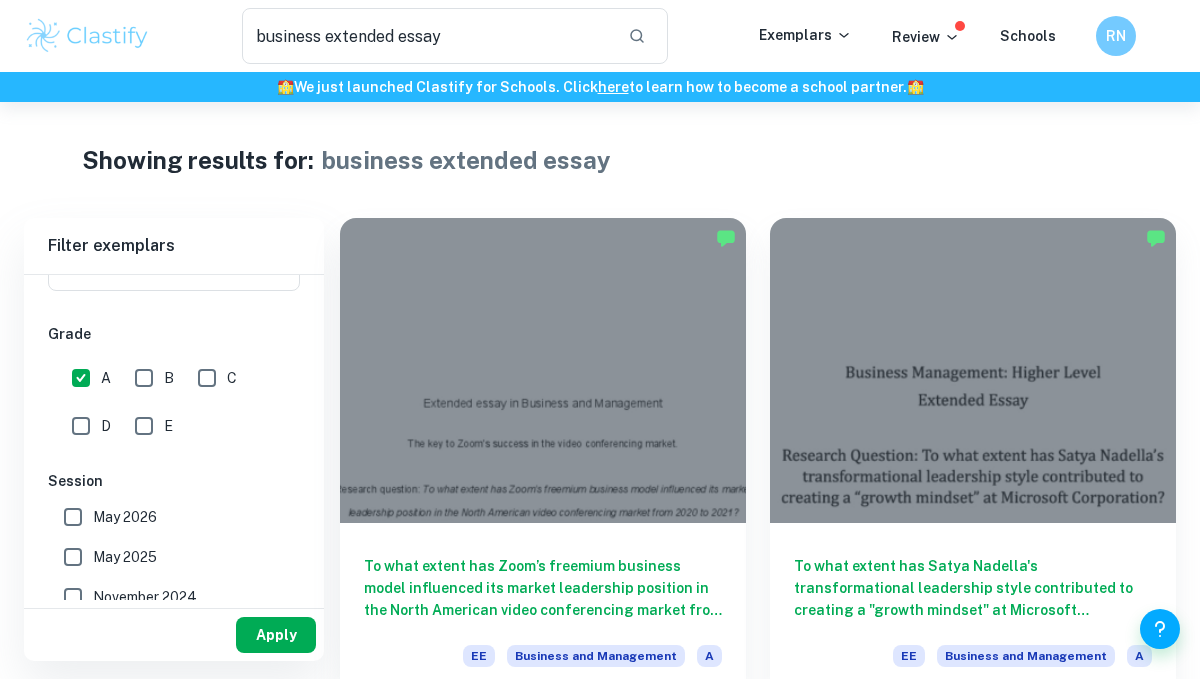 click on "Apply" at bounding box center (276, 635) 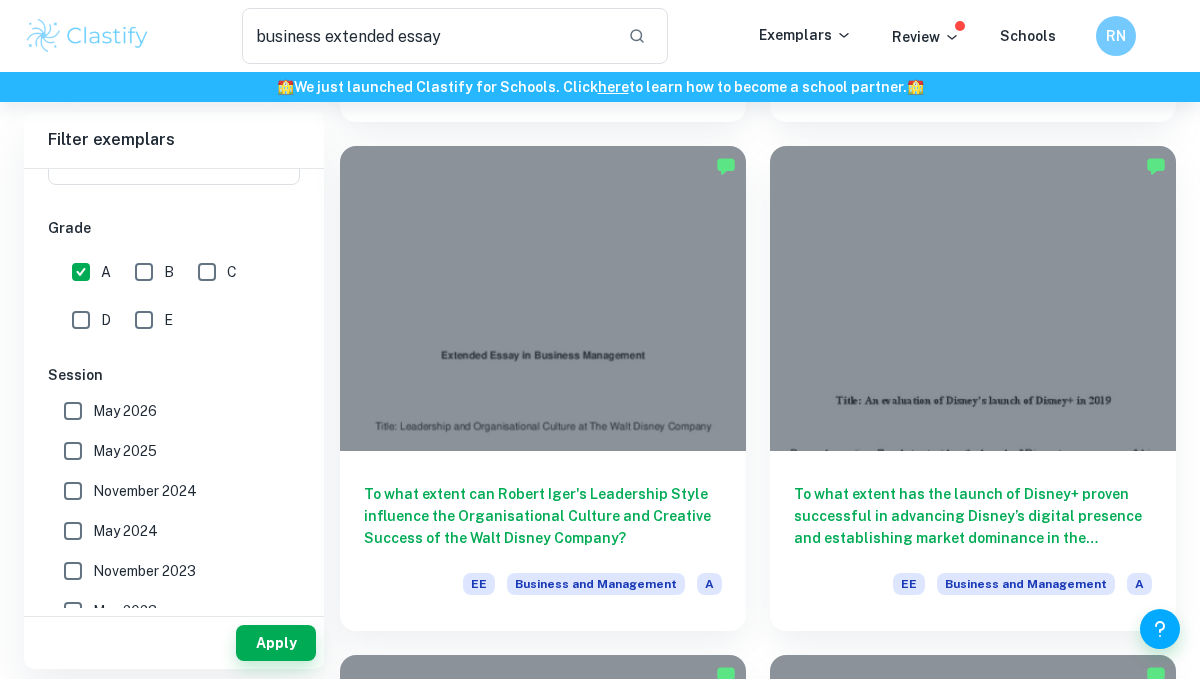 scroll, scrollTop: 2104, scrollLeft: 0, axis: vertical 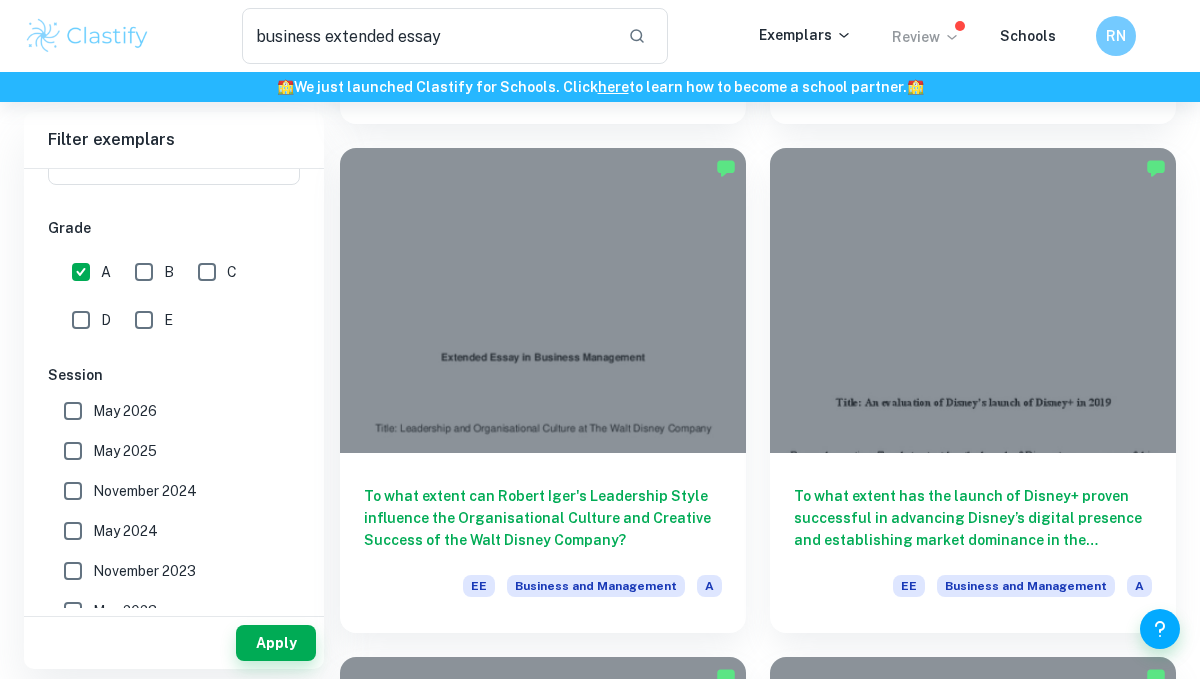click on "Review" at bounding box center [926, 37] 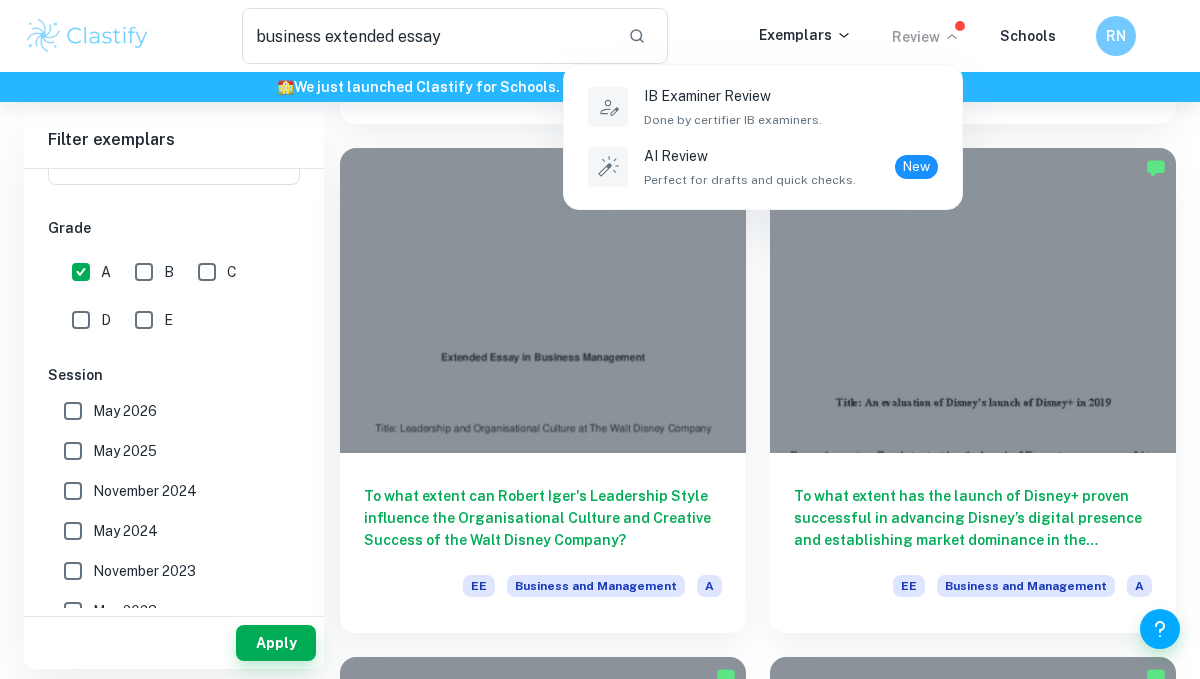 click at bounding box center (600, 339) 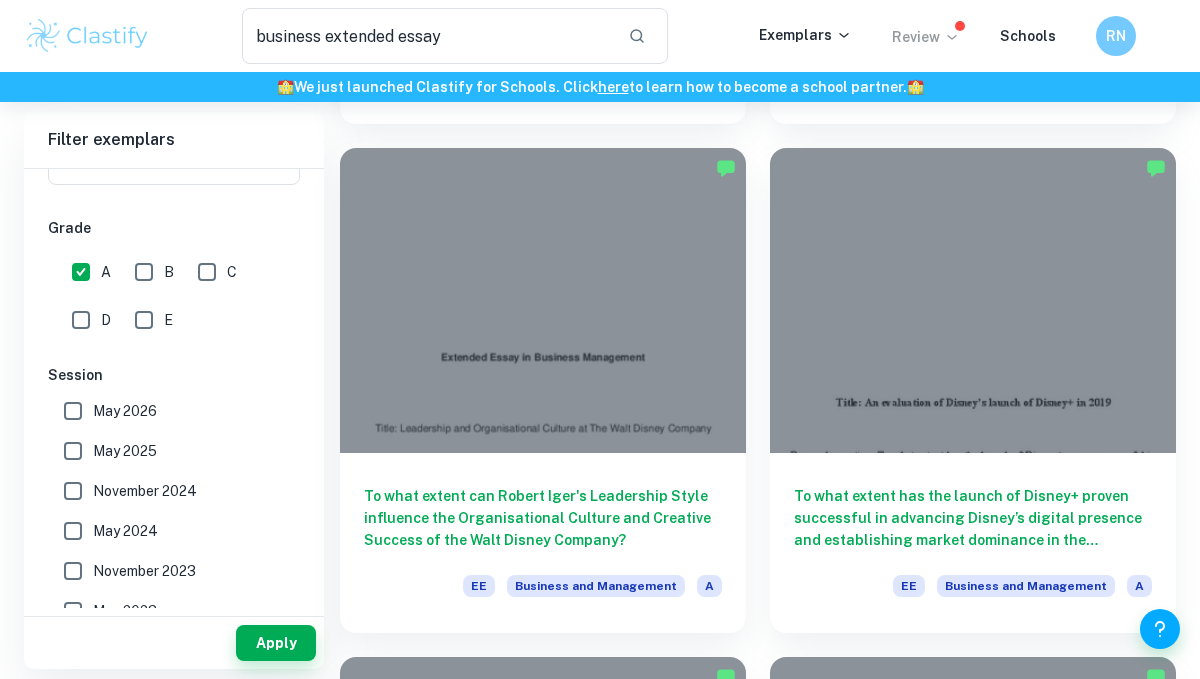 click on "Review" at bounding box center [926, 37] 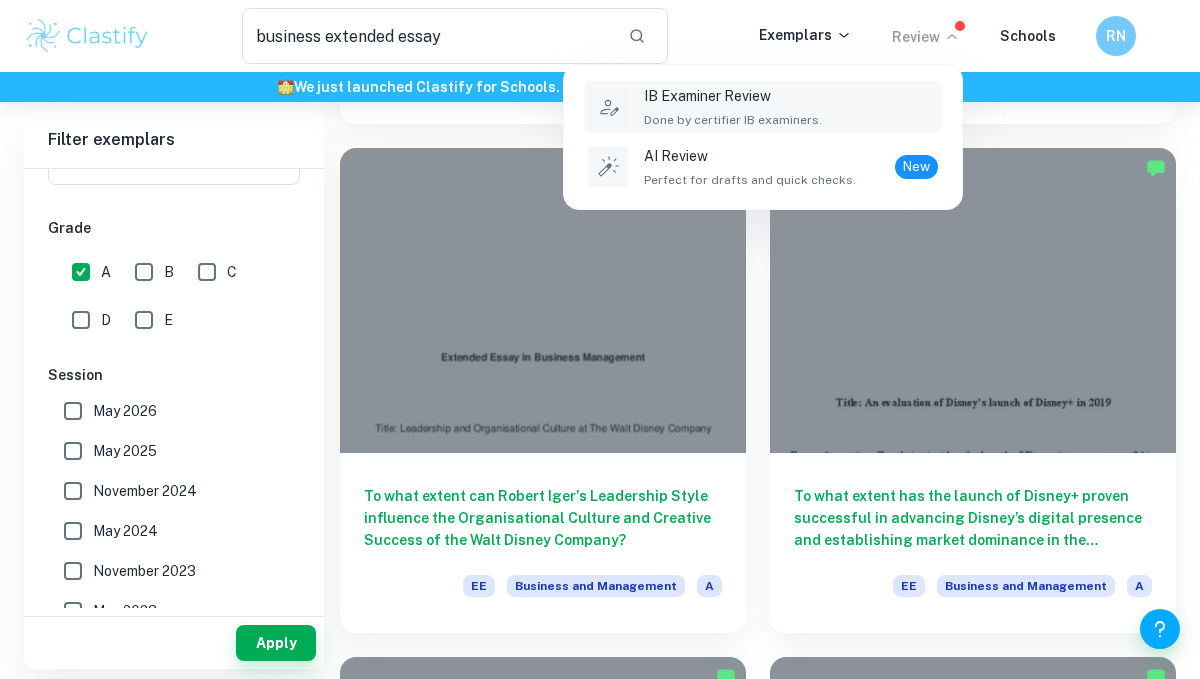 click on "Done by certifier IB examiners." at bounding box center [733, 120] 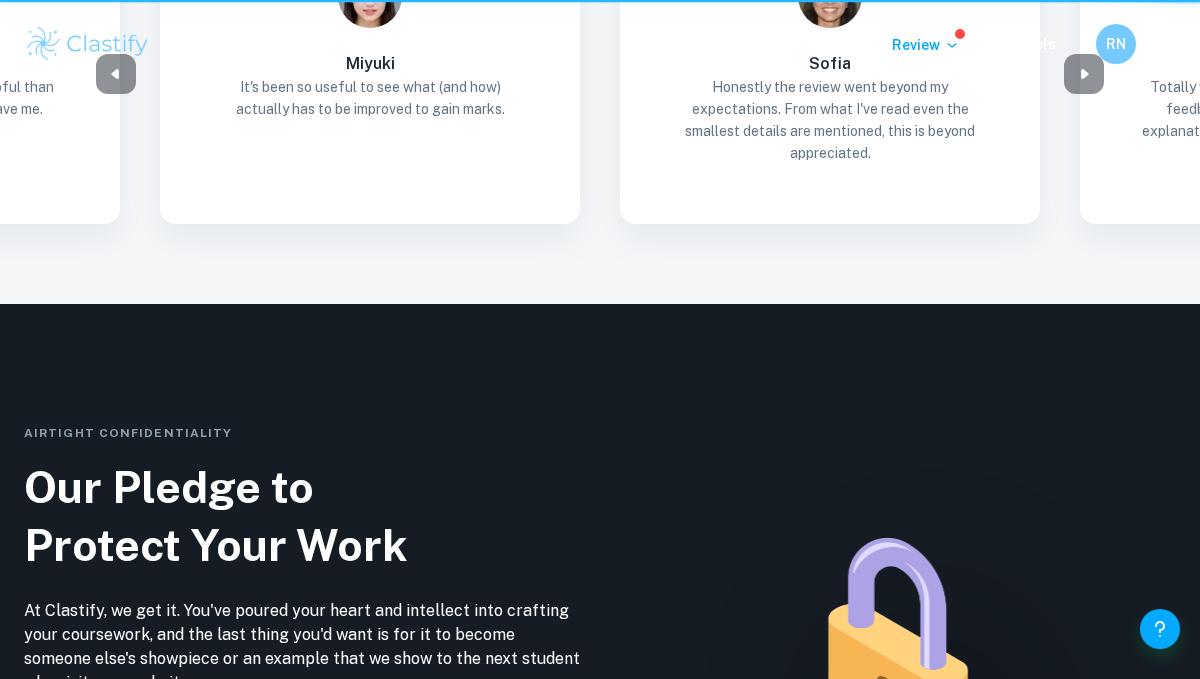 scroll, scrollTop: 0, scrollLeft: 0, axis: both 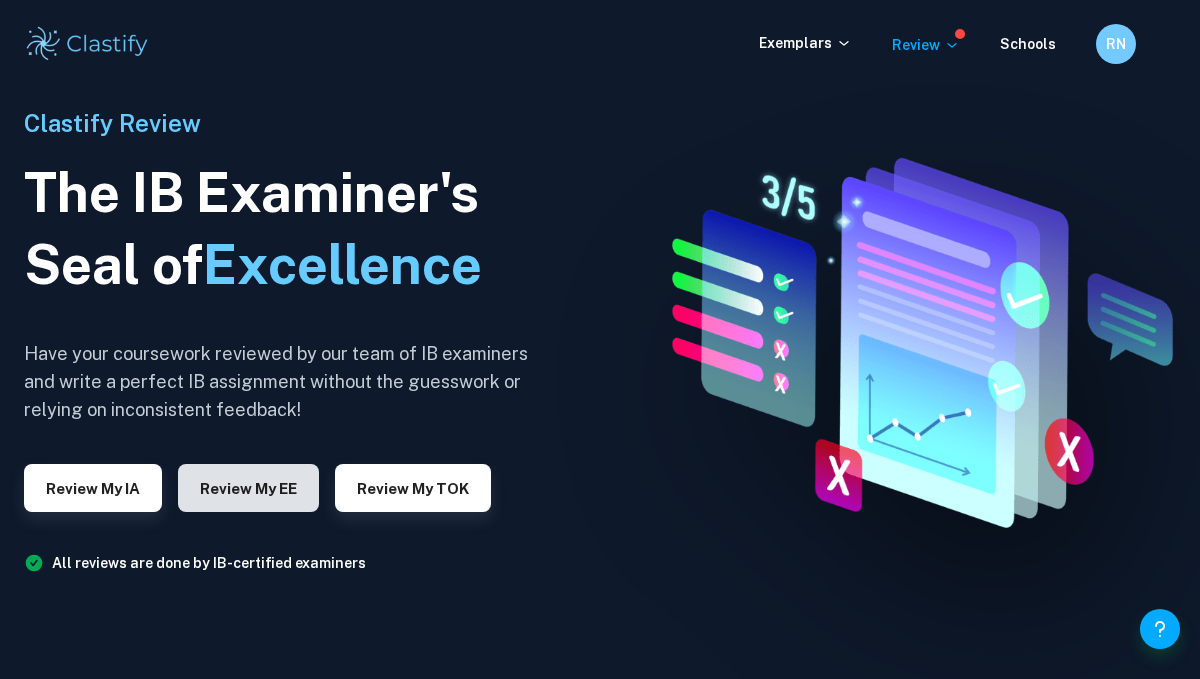 click on "Review my EE" at bounding box center (248, 488) 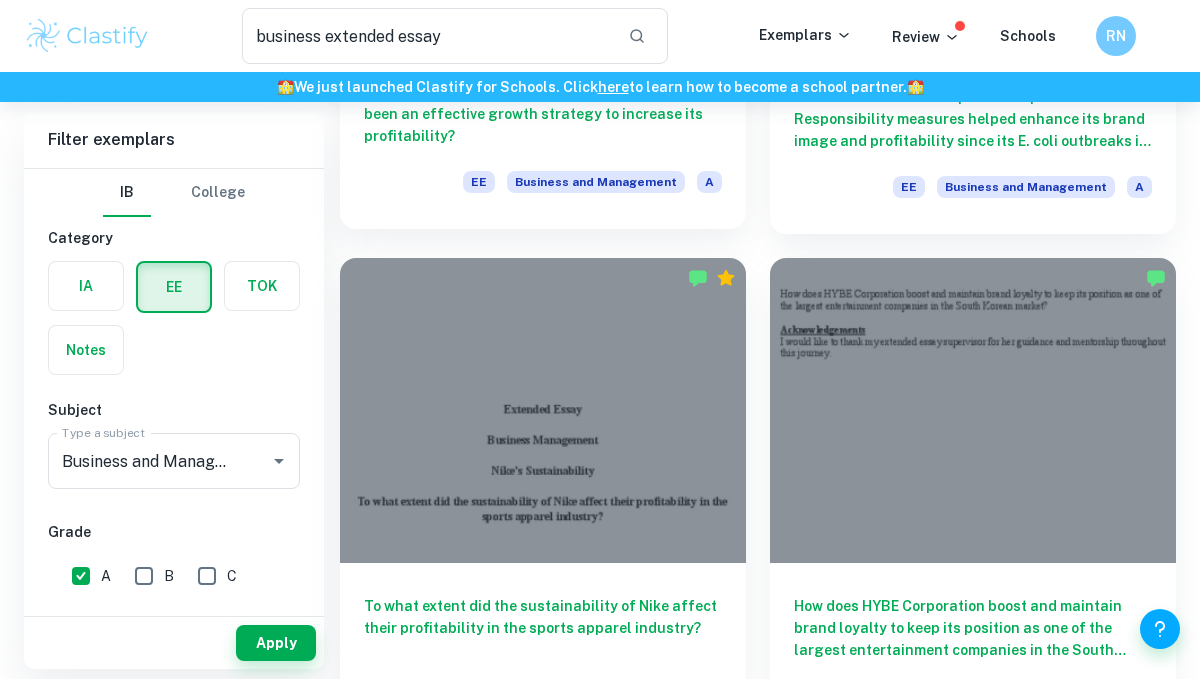 scroll, scrollTop: 4029, scrollLeft: 0, axis: vertical 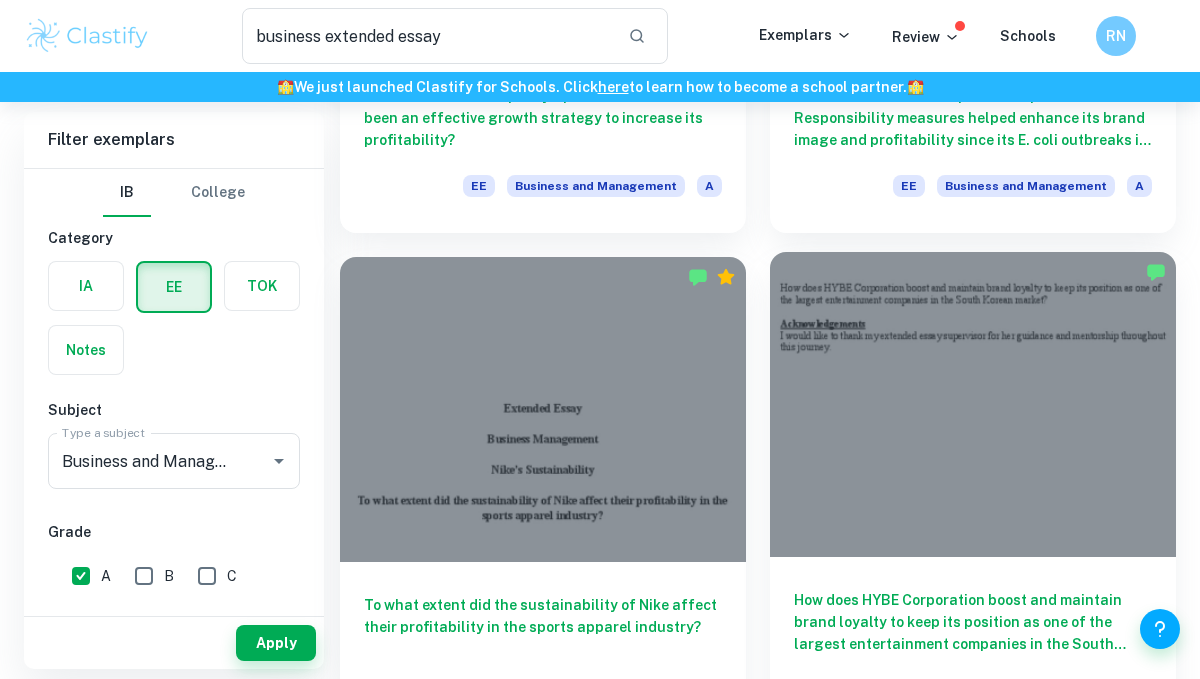 click at bounding box center [973, 404] 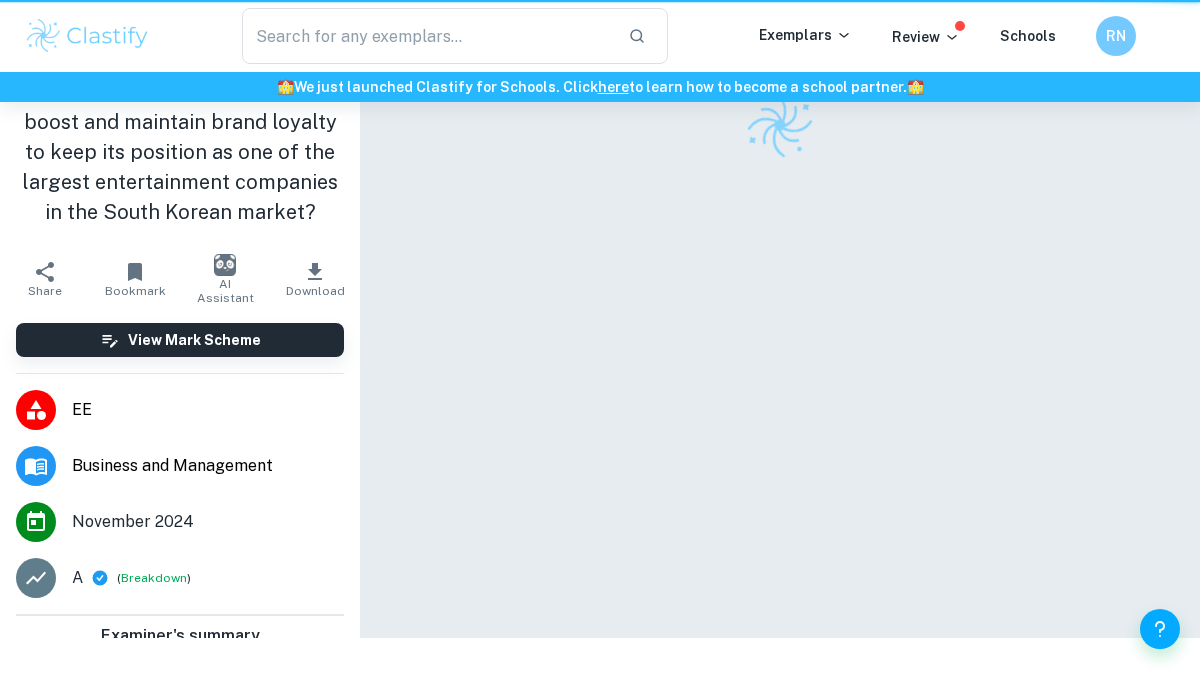 scroll, scrollTop: 0, scrollLeft: 0, axis: both 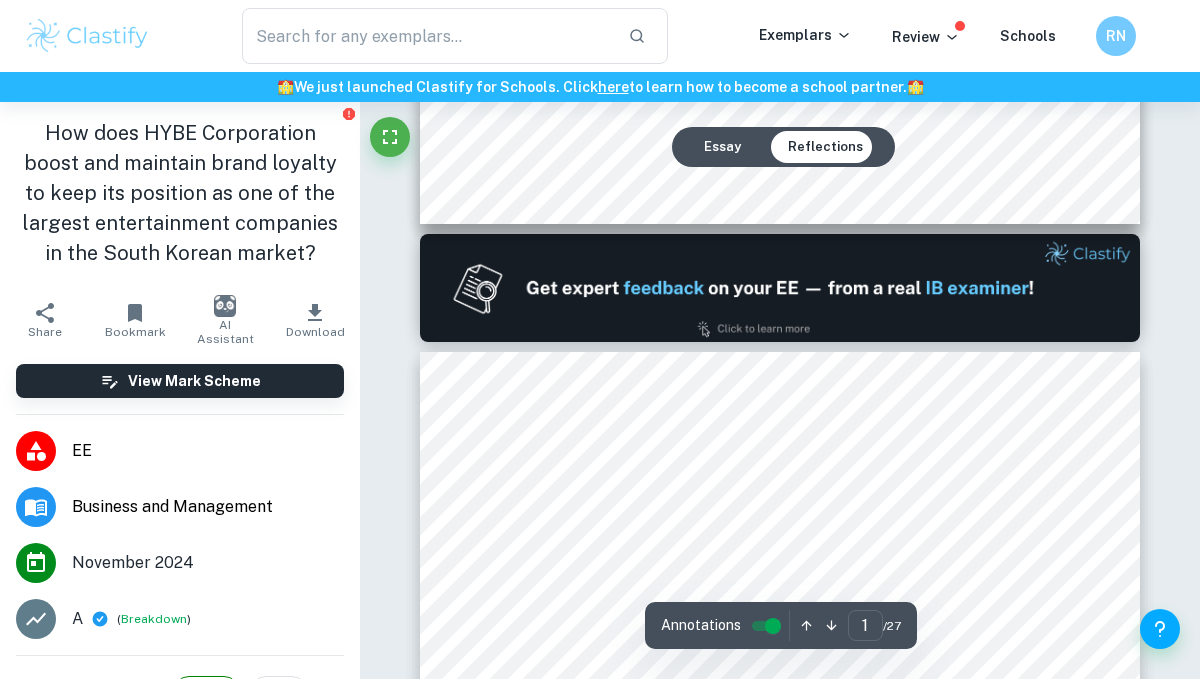 type on "2" 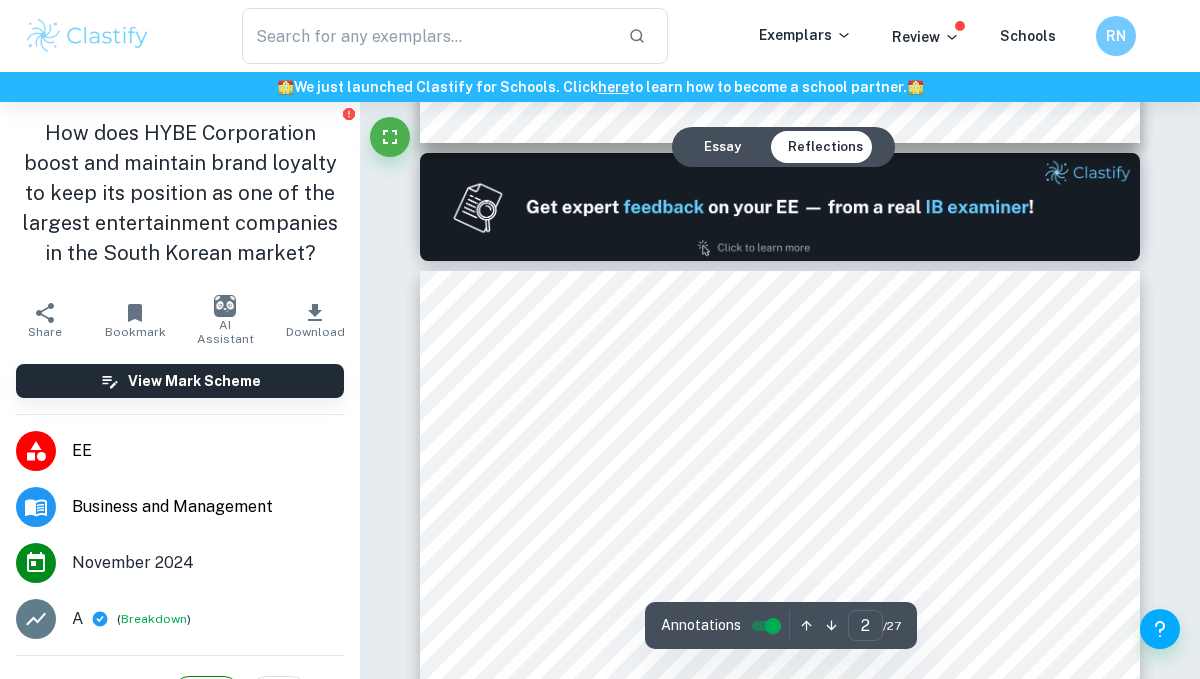 scroll, scrollTop: 1005, scrollLeft: 0, axis: vertical 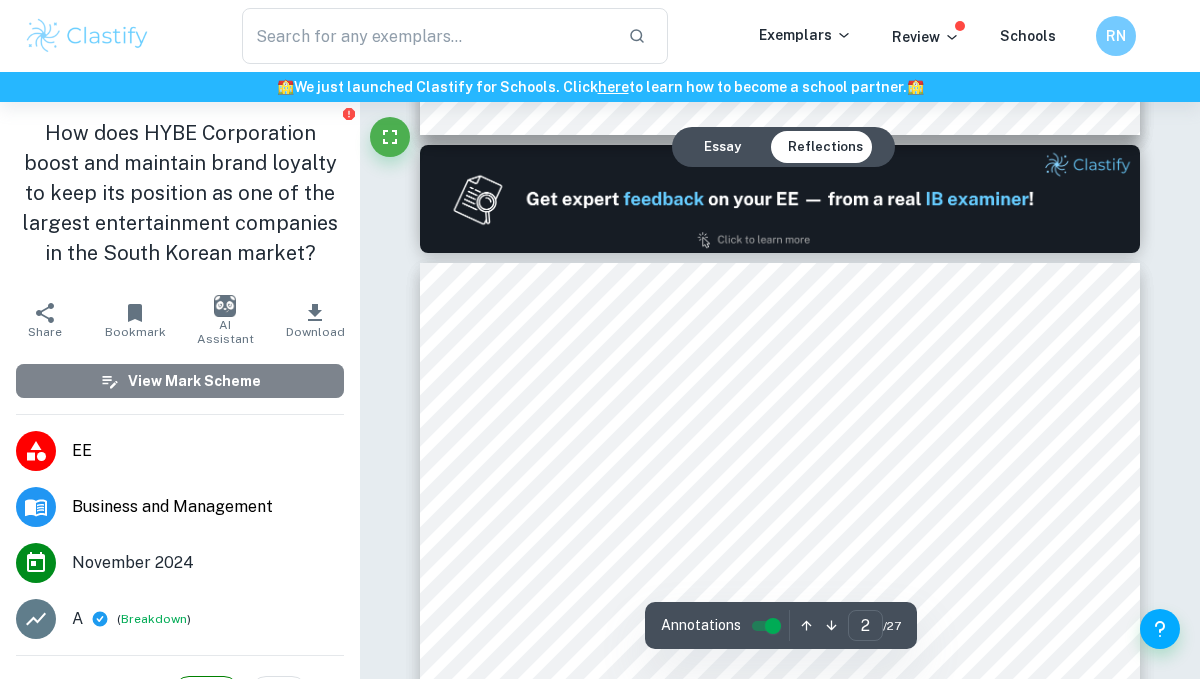 click on "View Mark Scheme" at bounding box center [180, 381] 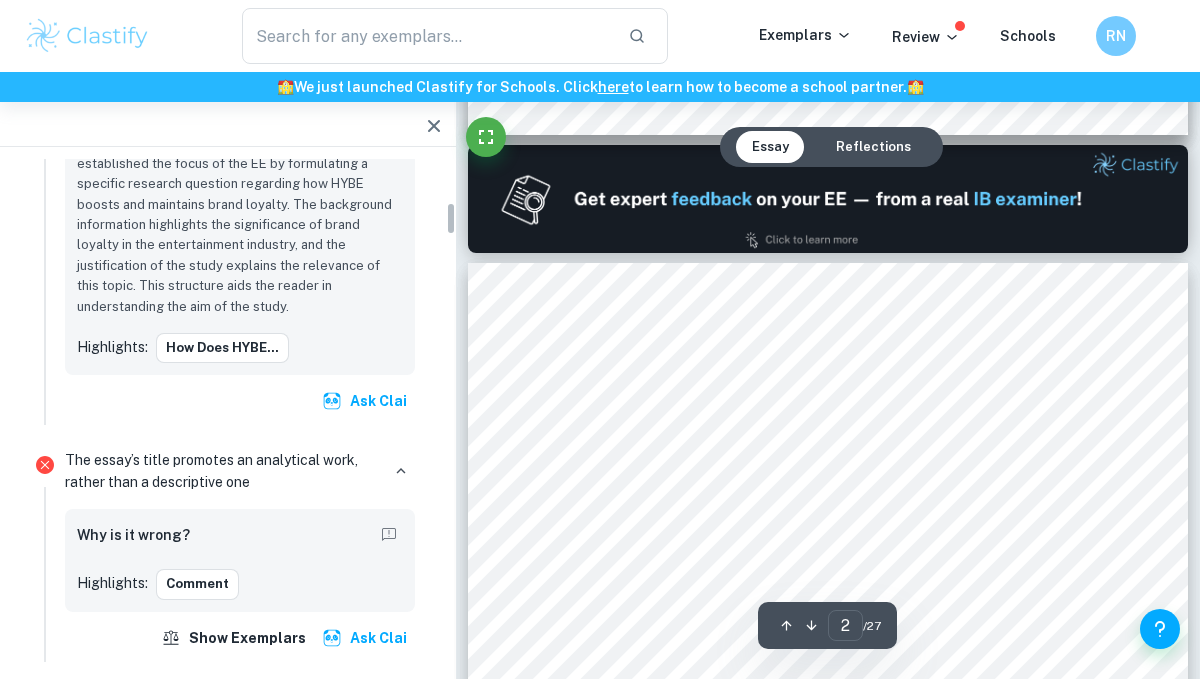 scroll, scrollTop: 661, scrollLeft: 0, axis: vertical 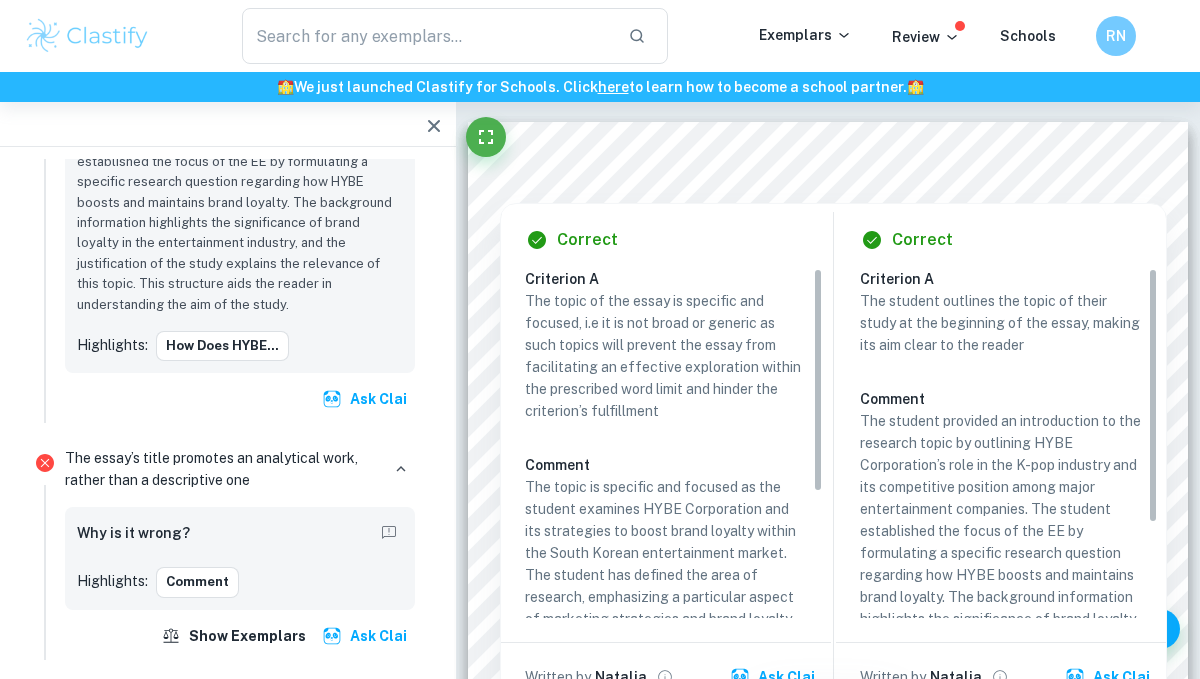 click on "The essay’s title promotes an analytical work, rather than a descriptive one Why is it wrong? Highlights:   Comment Show exemplars Ask Clai" at bounding box center [240, 550] 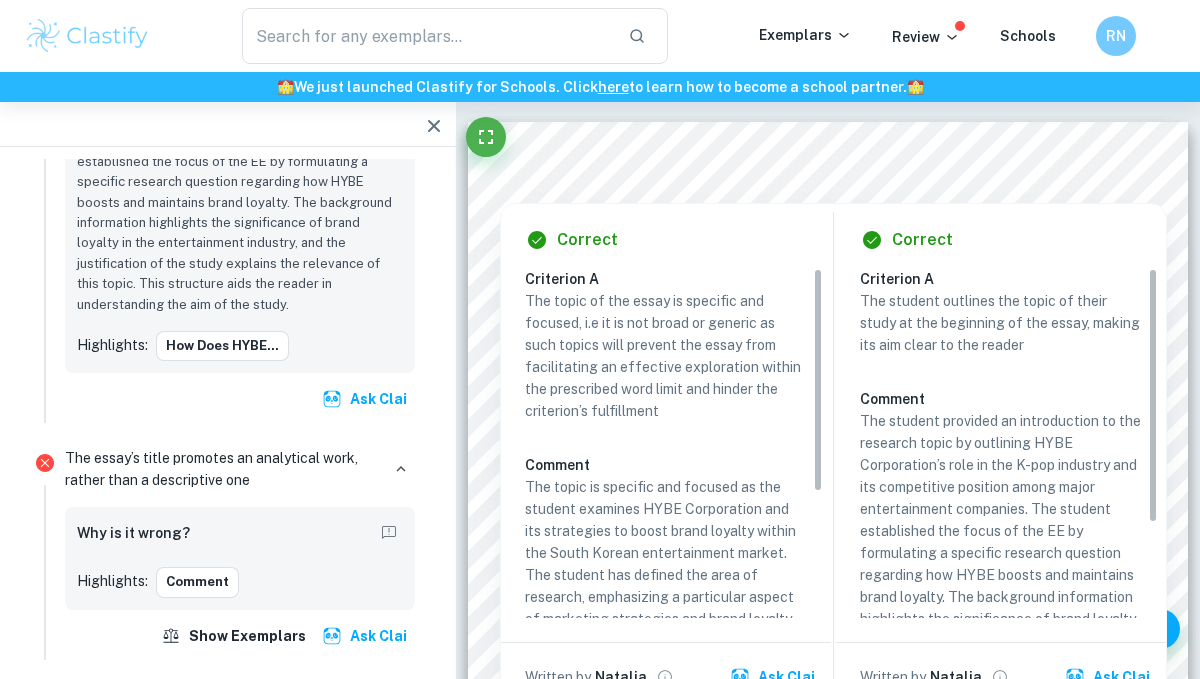click on "The essay’s title promotes an analytical work, rather than a descriptive one" at bounding box center (222, 469) 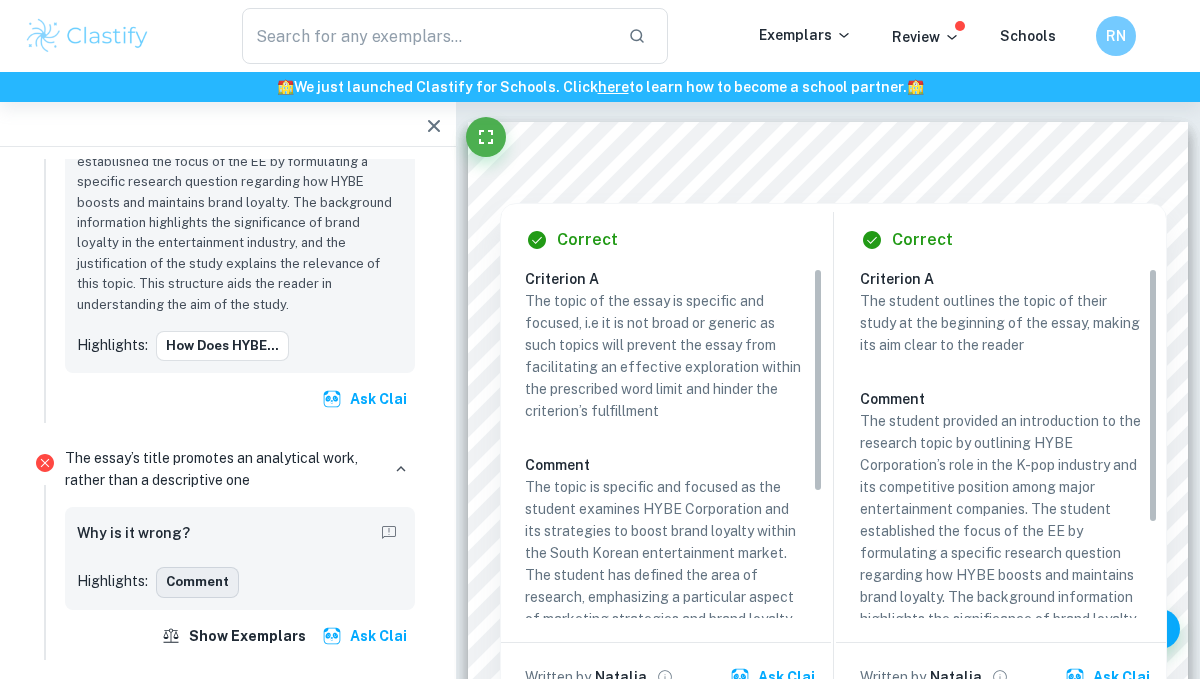click on "Comment" at bounding box center (197, 582) 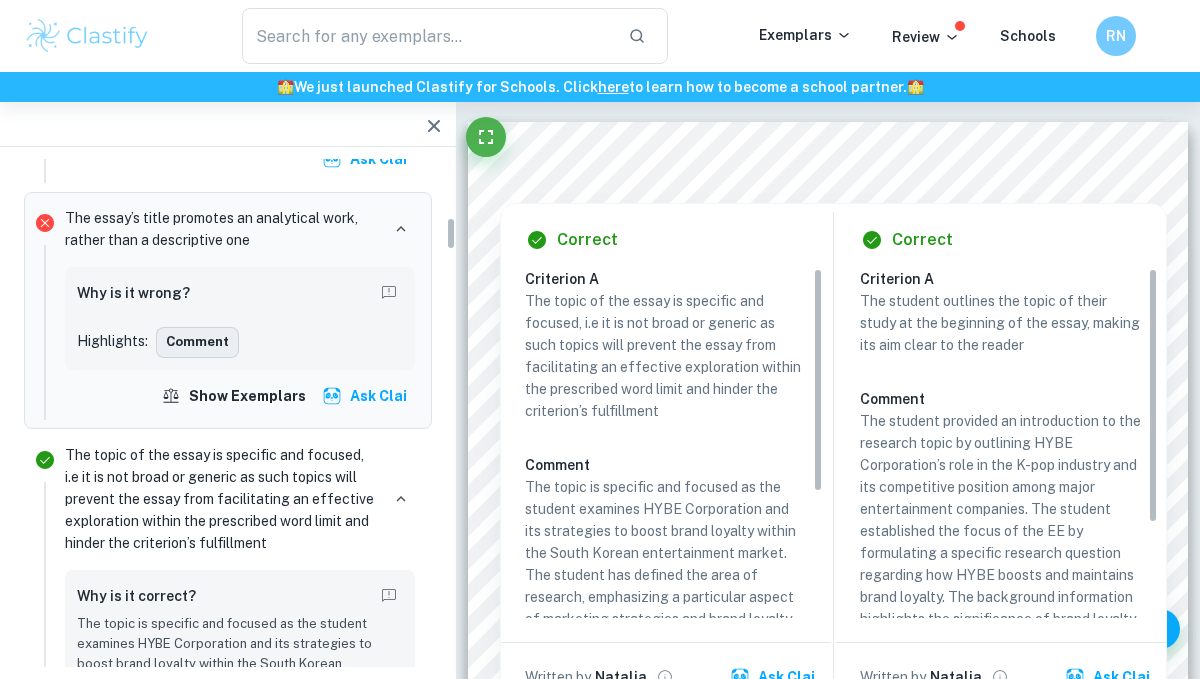 scroll, scrollTop: 902, scrollLeft: 0, axis: vertical 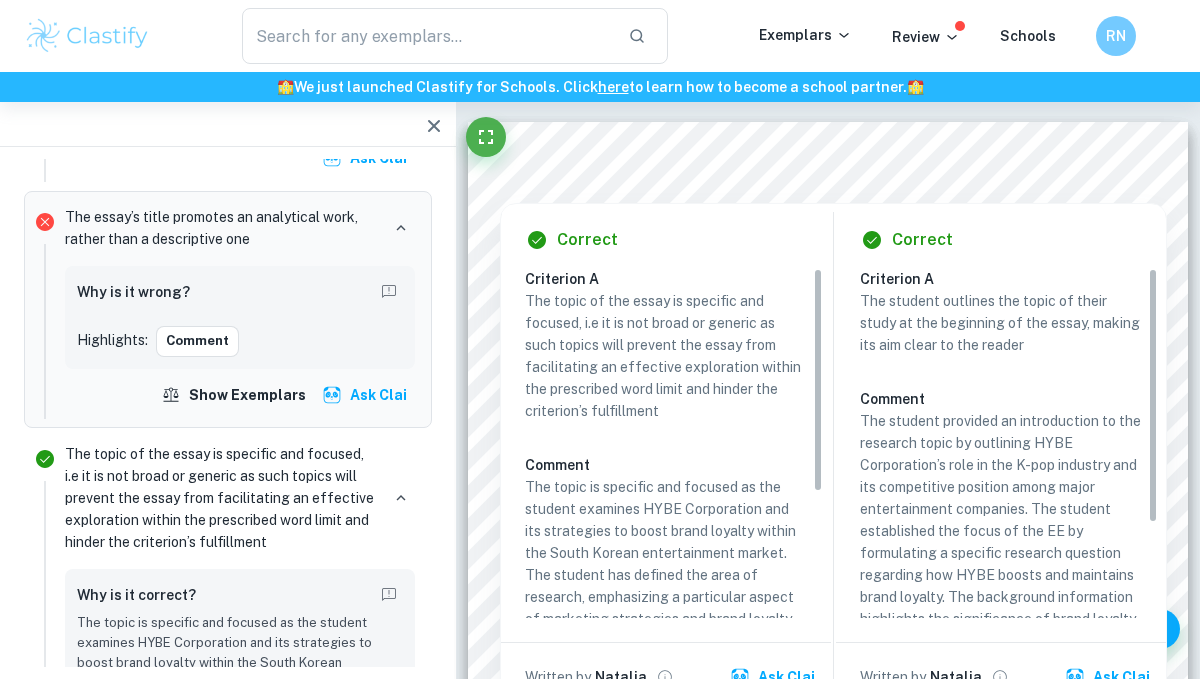 click on "Why is it wrong?" at bounding box center (133, 292) 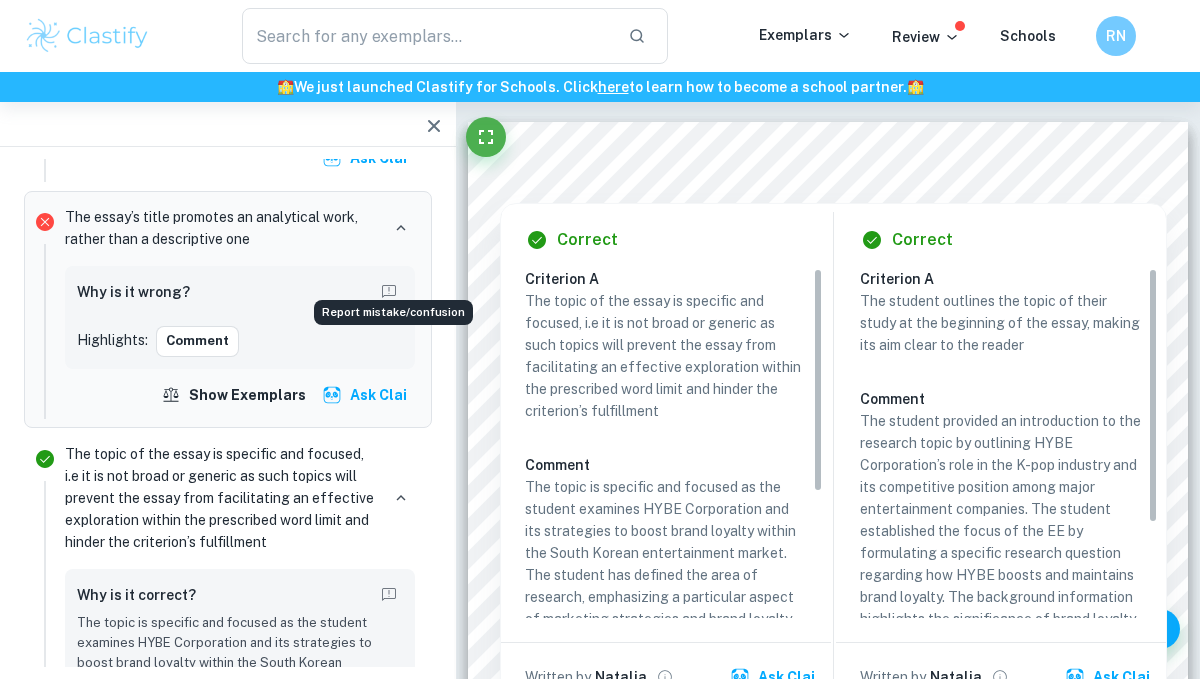 click 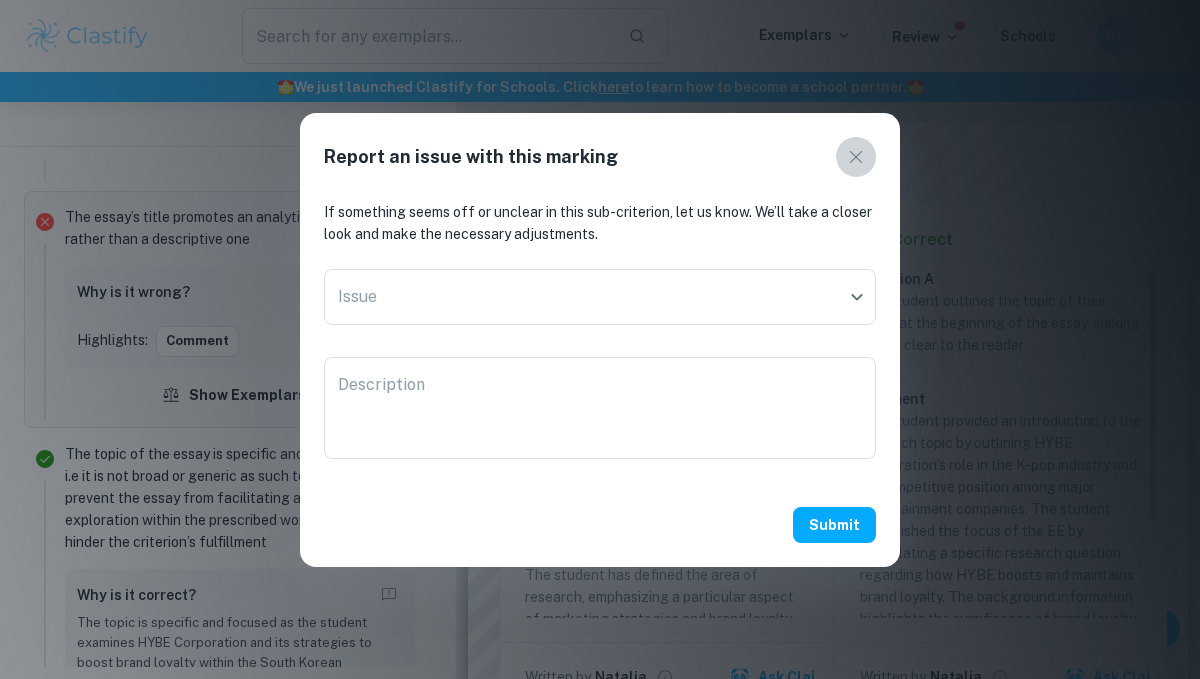 click 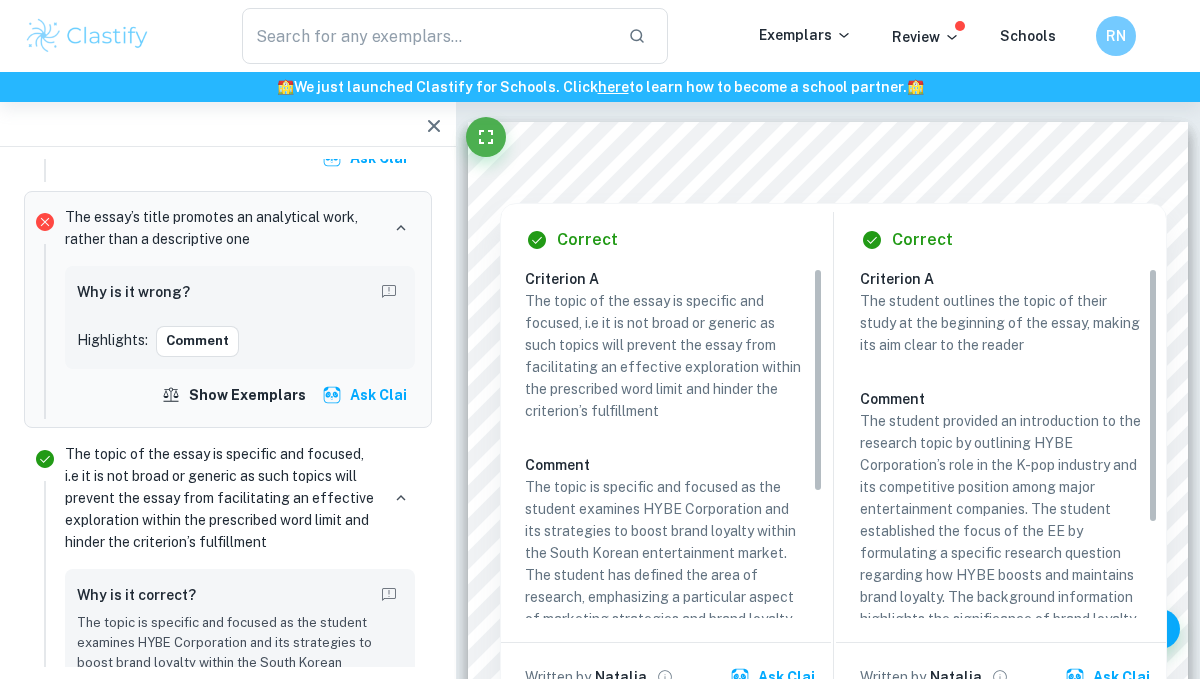 click on "The essay’s title promotes an analytical work, rather than a descriptive one Why is it wrong? Highlights:   Comment Show exemplars Ask Clai" at bounding box center [240, 309] 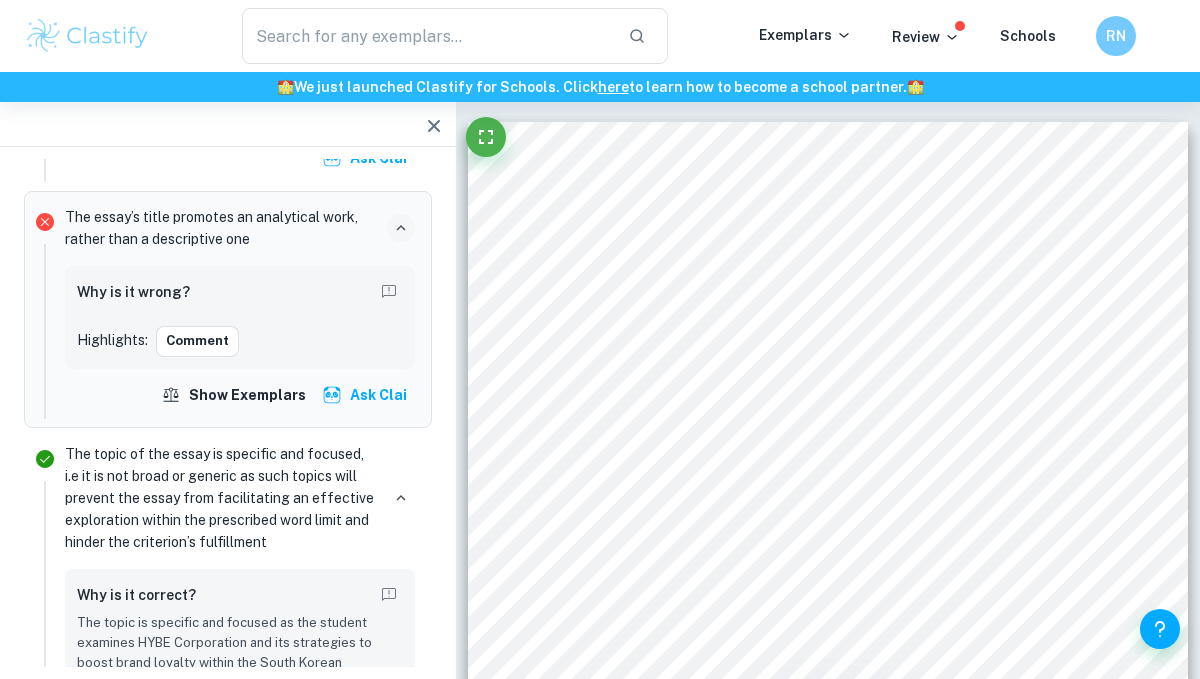 click 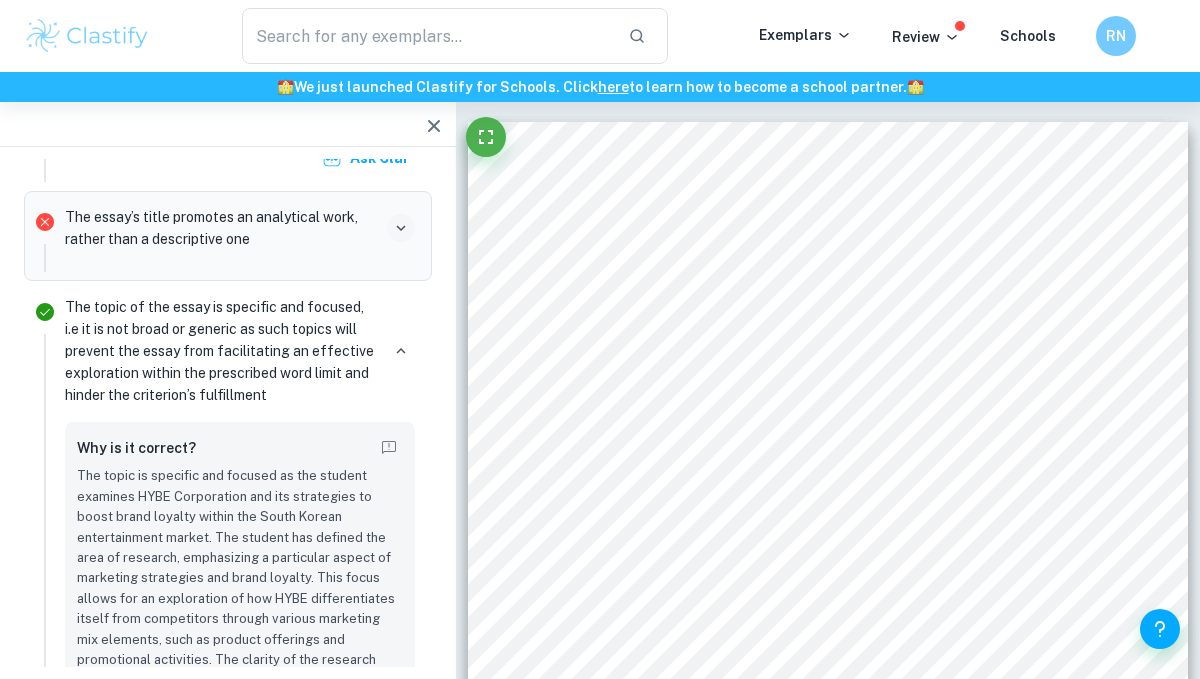 click 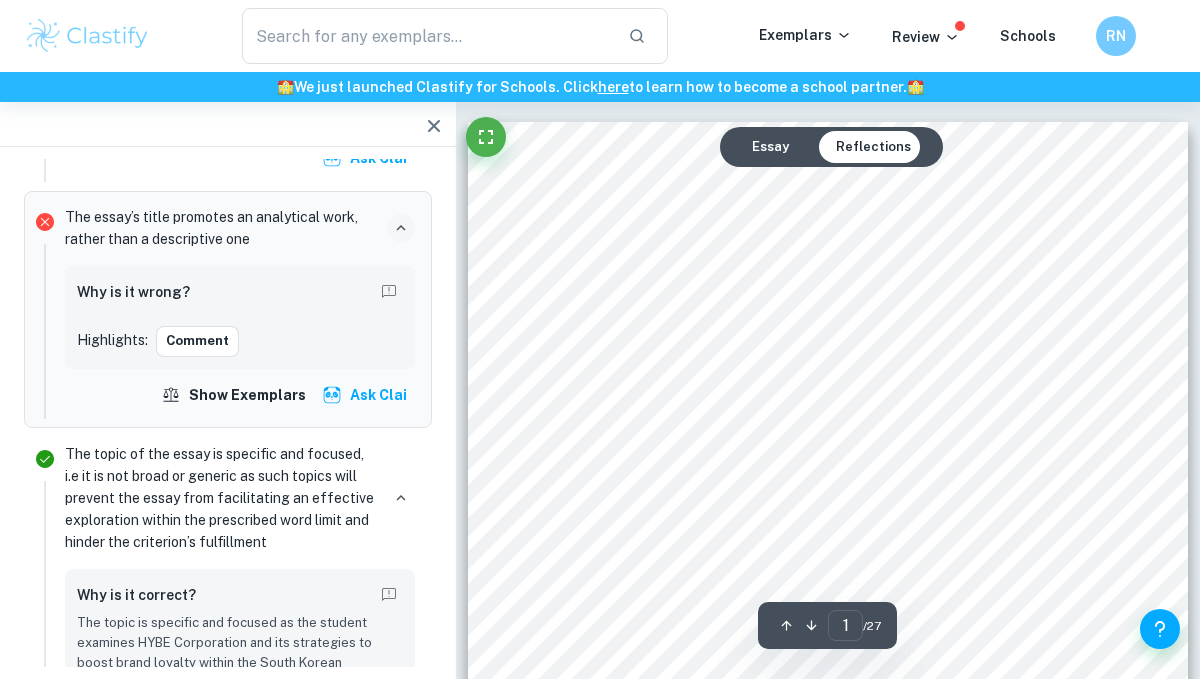 click on "How does HYBE Corporation boost and maintain brand loyalty to keep its position as one of the largest entertainment companies in the South Korean market? 2 of 25 Acknowledgements I would like to thank my extended essay supervisor for her guidance and mentorship throughout this journey." at bounding box center (828, 631) 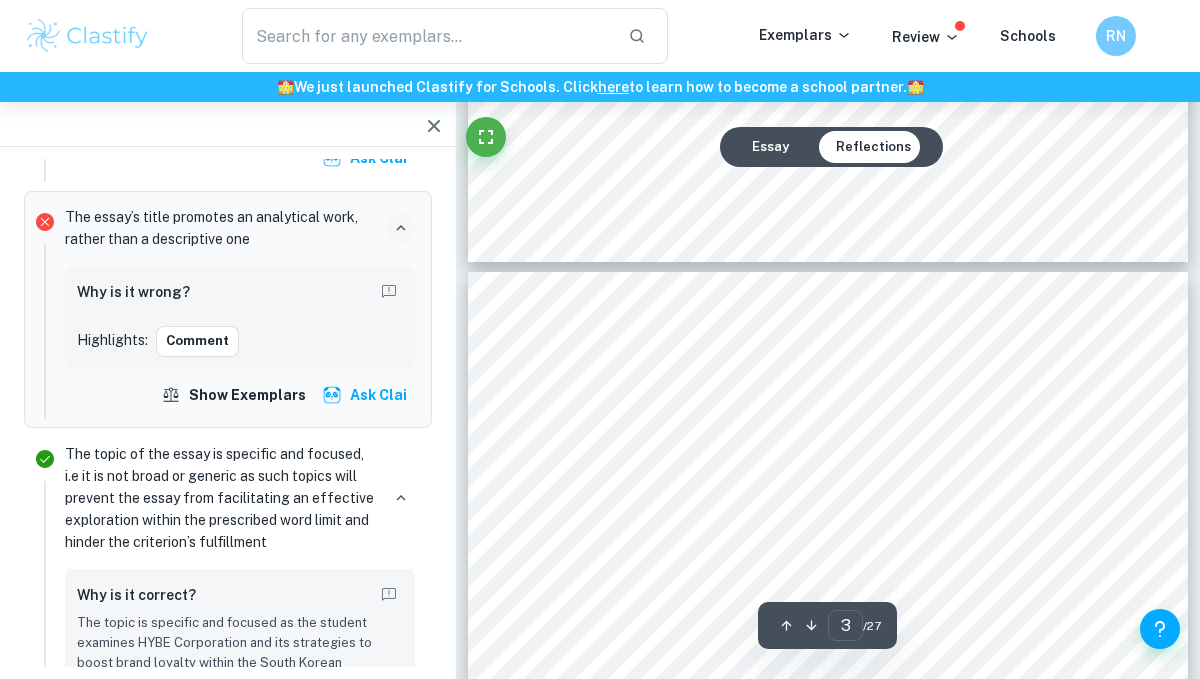 scroll, scrollTop: 2066, scrollLeft: 0, axis: vertical 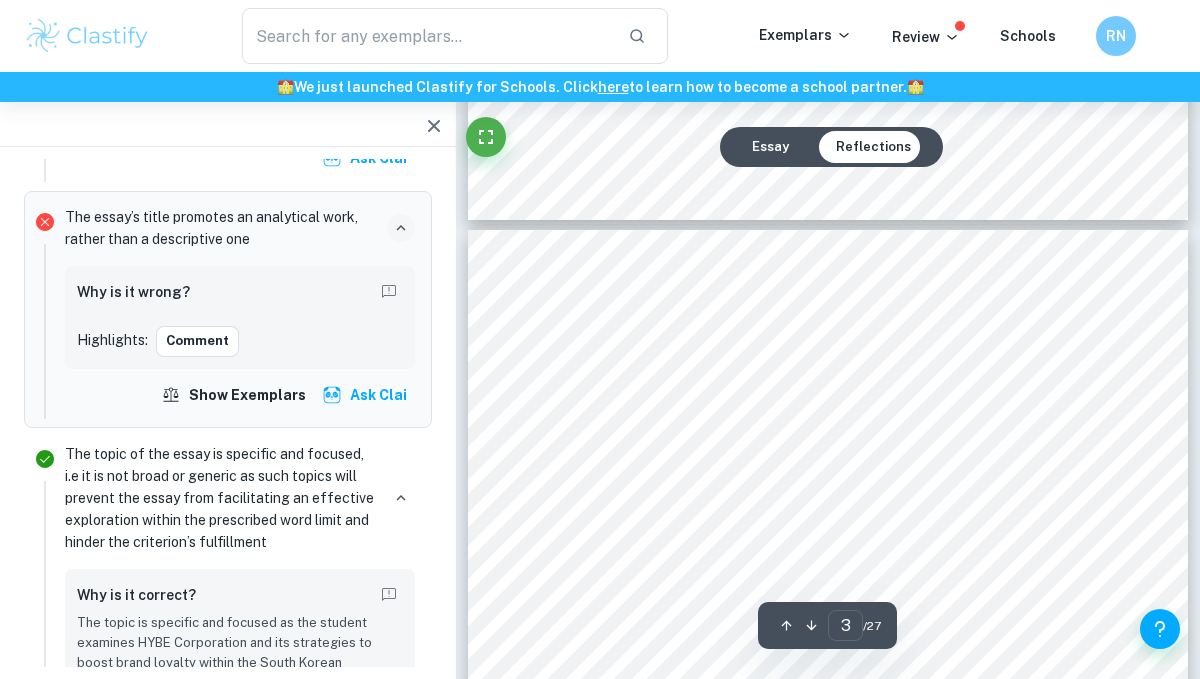 click 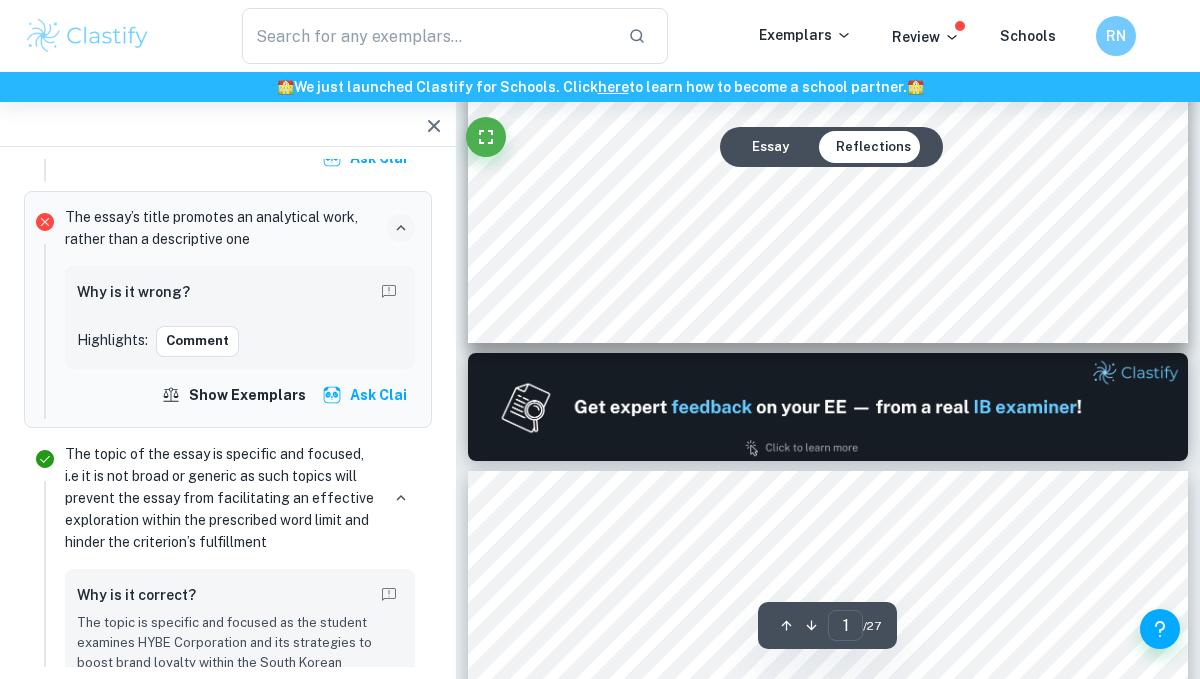 scroll, scrollTop: 0, scrollLeft: 0, axis: both 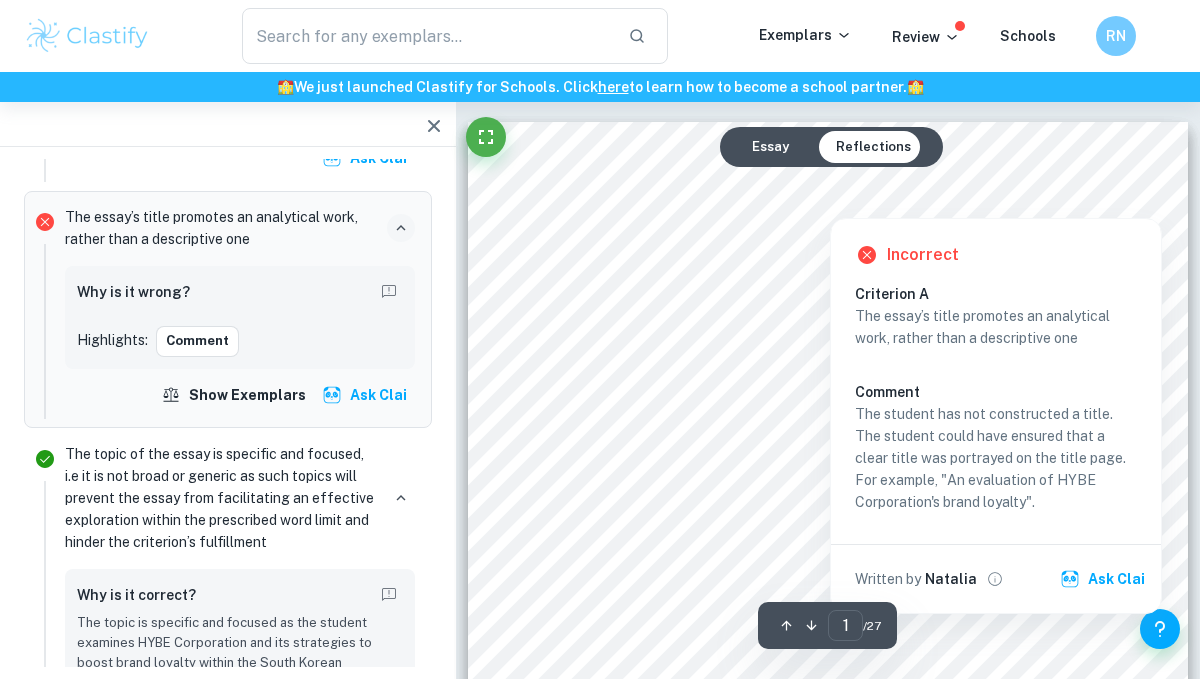 click at bounding box center [1142, 199] 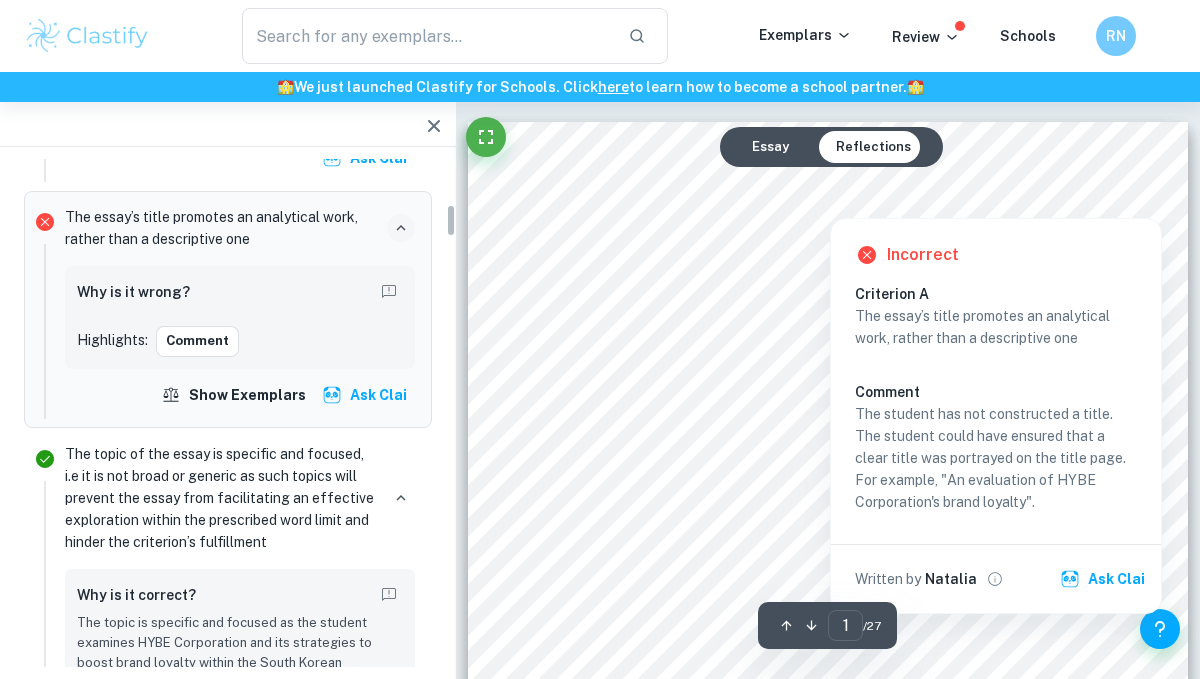 scroll, scrollTop: 697, scrollLeft: 0, axis: vertical 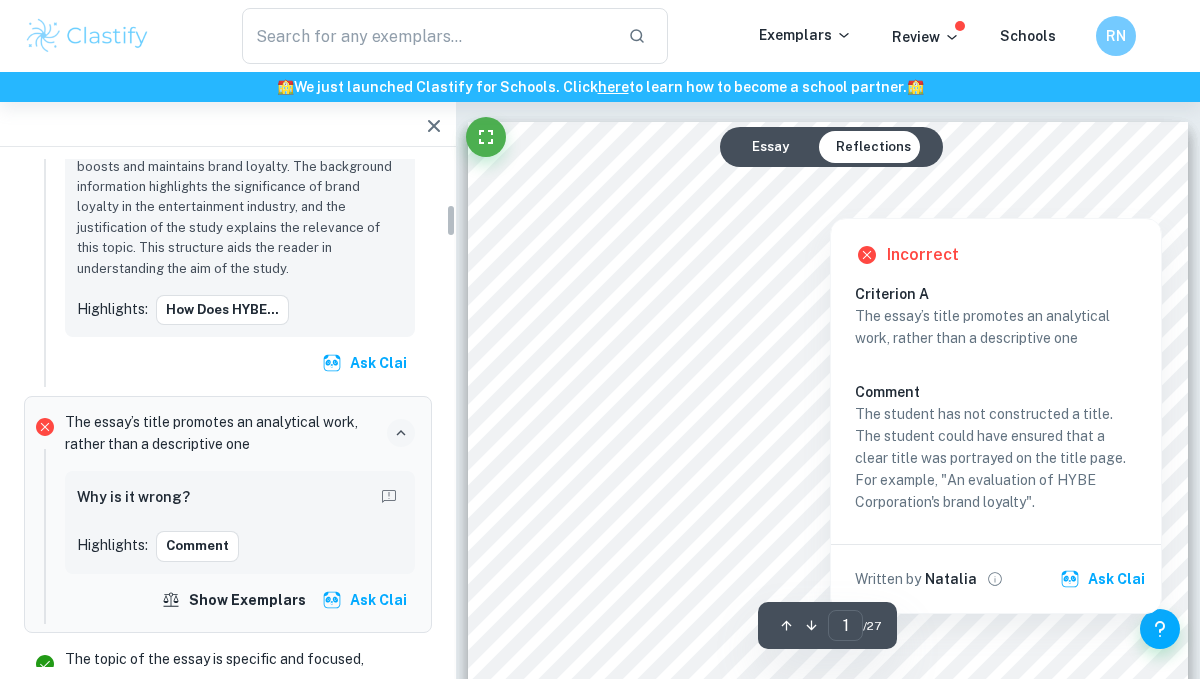 click at bounding box center [1142, 199] 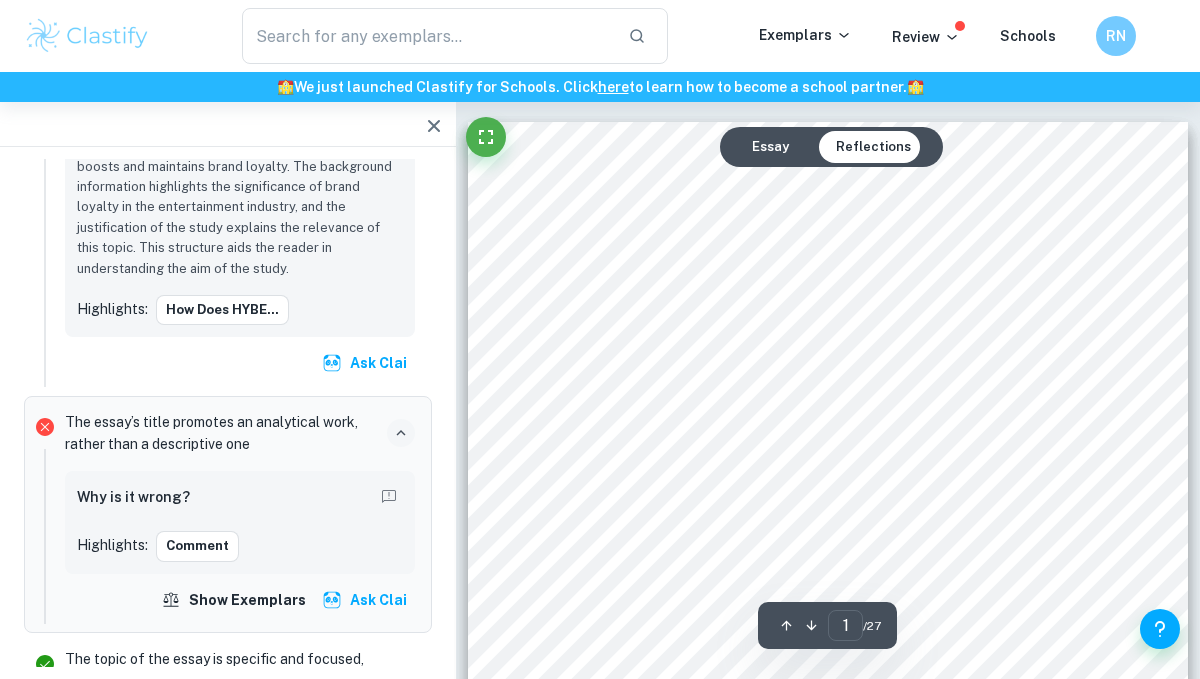 click at bounding box center (1142, 199) 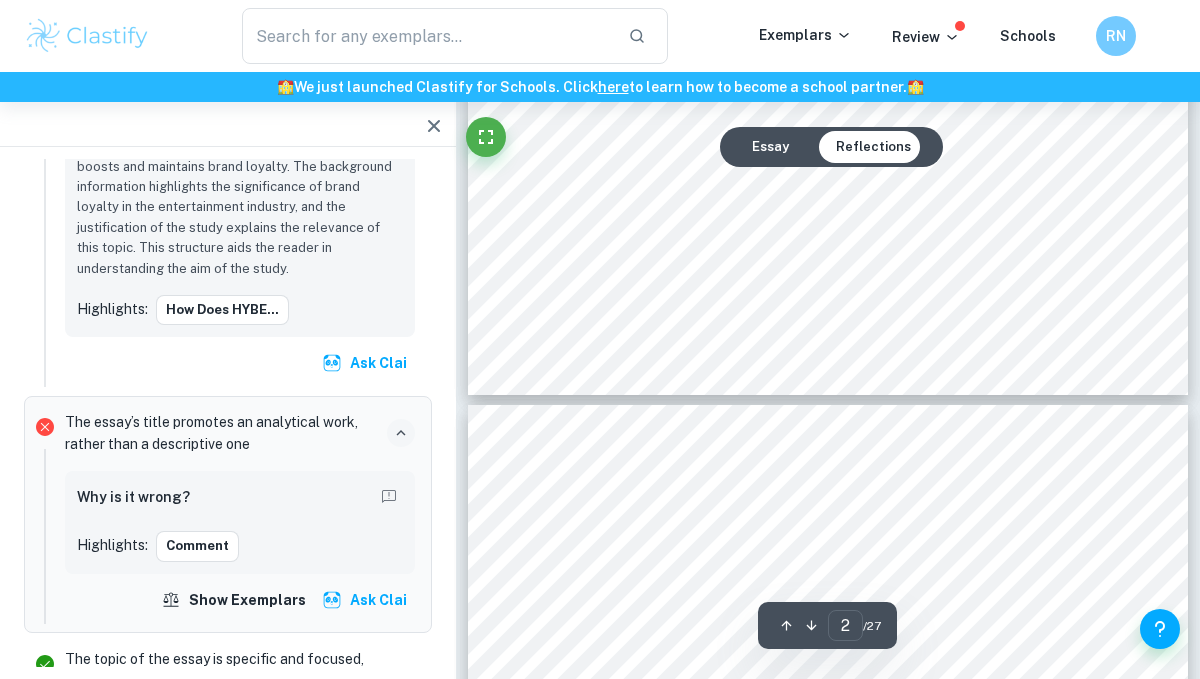 scroll, scrollTop: 2060, scrollLeft: 0, axis: vertical 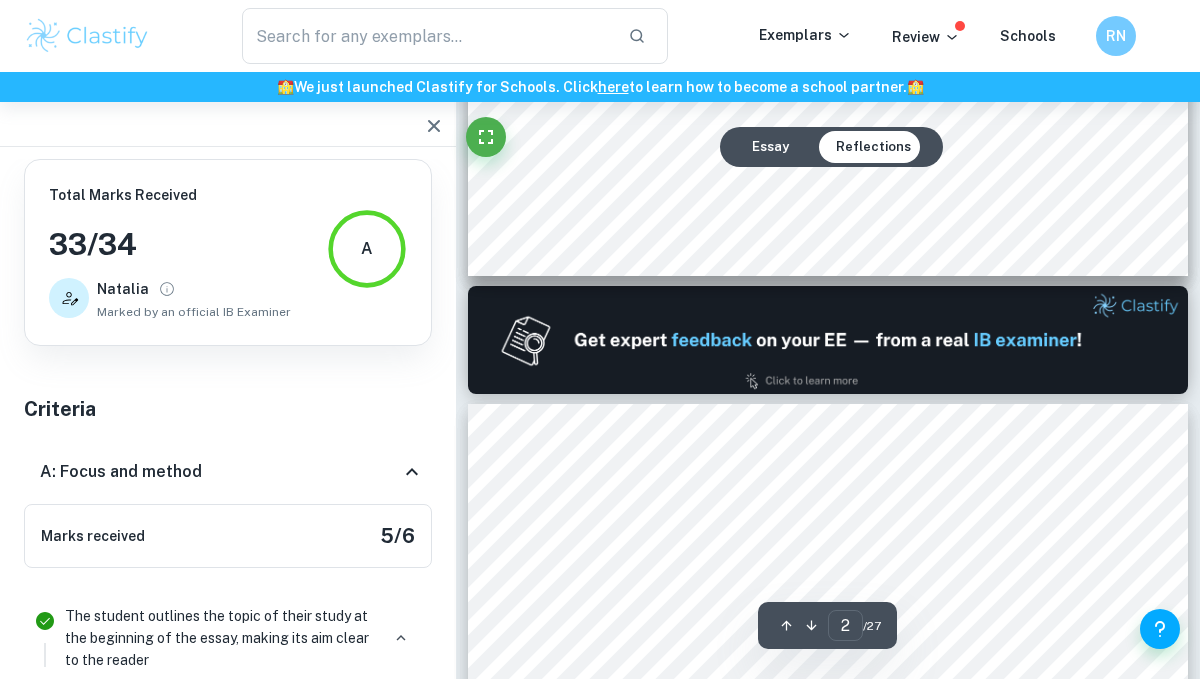 type on "1" 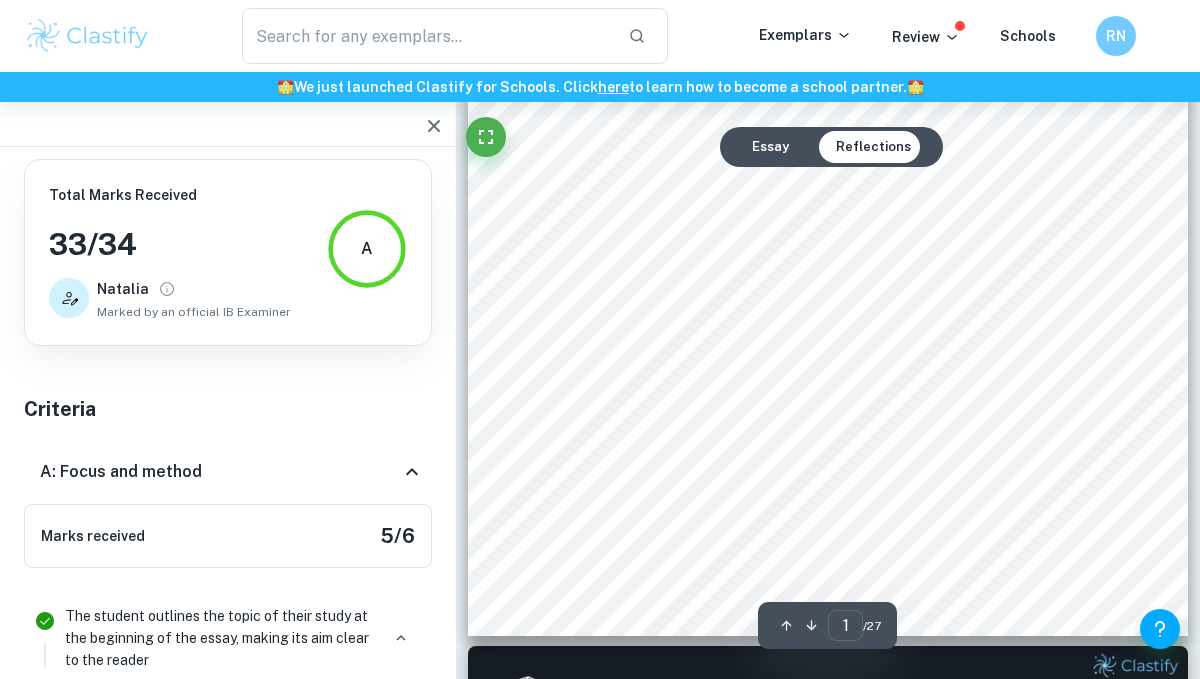 scroll, scrollTop: 0, scrollLeft: 0, axis: both 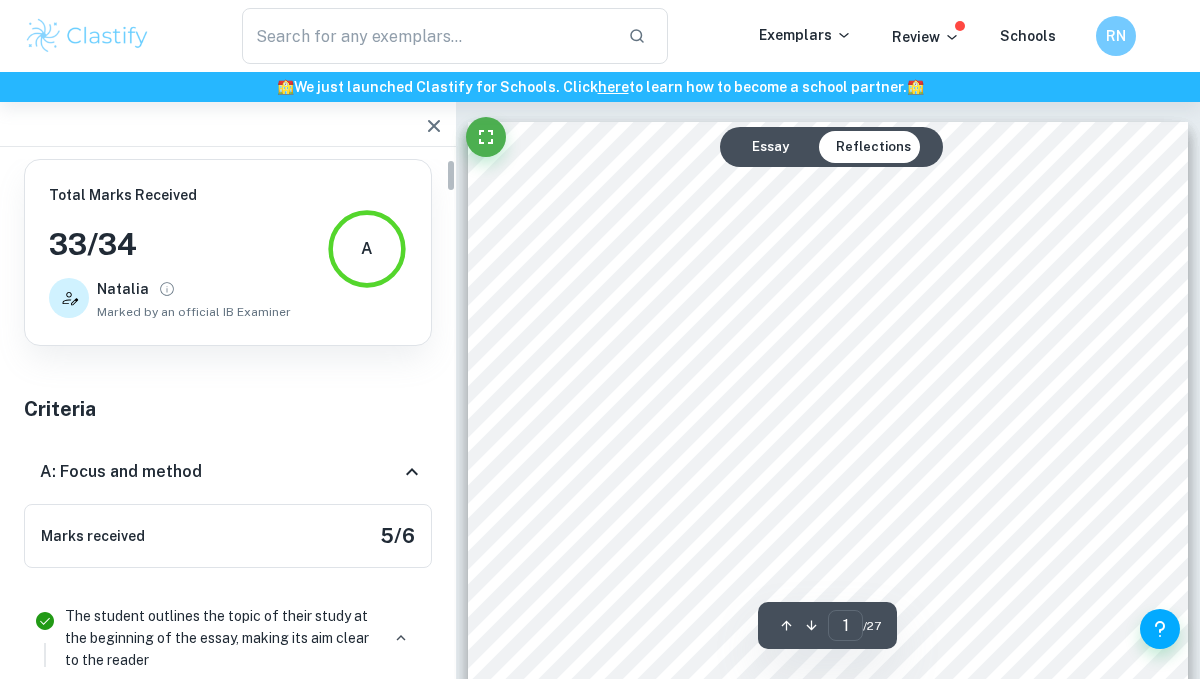 click 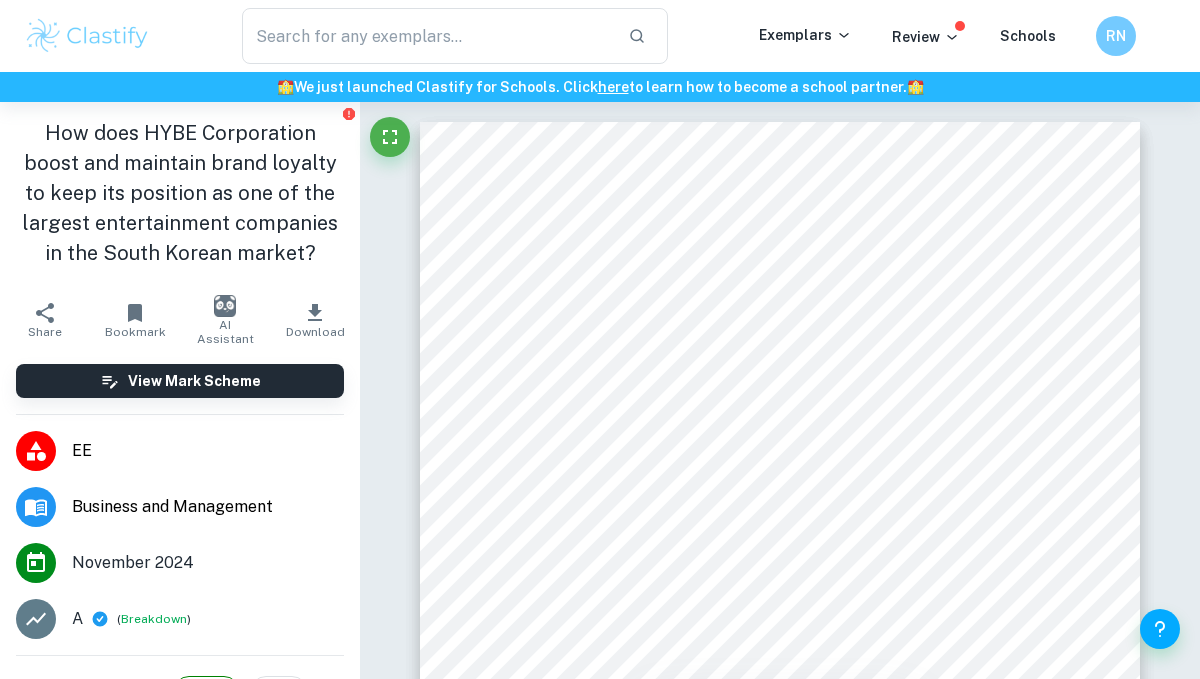 type on "business extended essay" 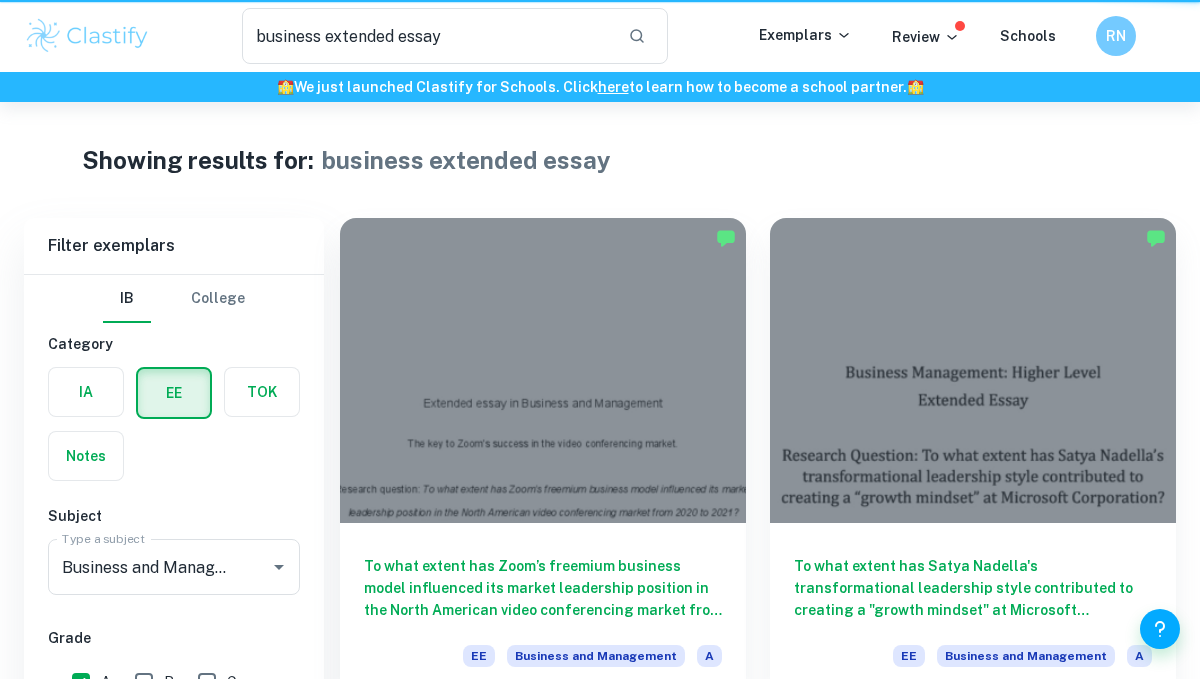 scroll, scrollTop: 4029, scrollLeft: 0, axis: vertical 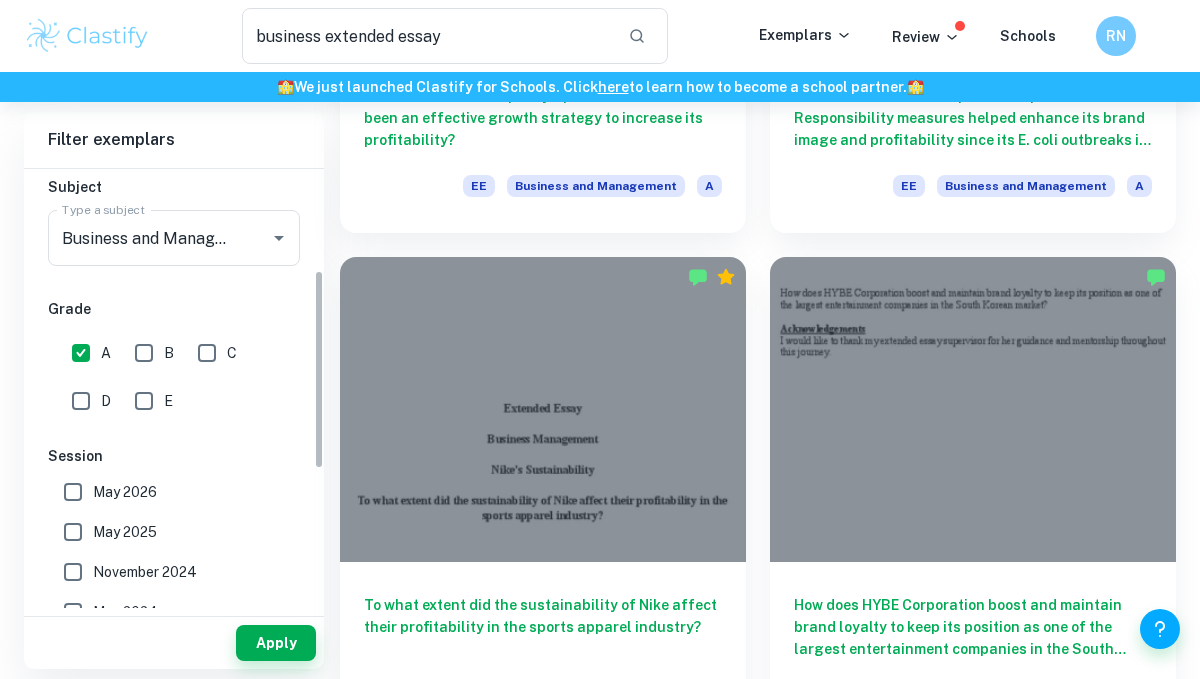 click on "May 2025" at bounding box center (73, 532) 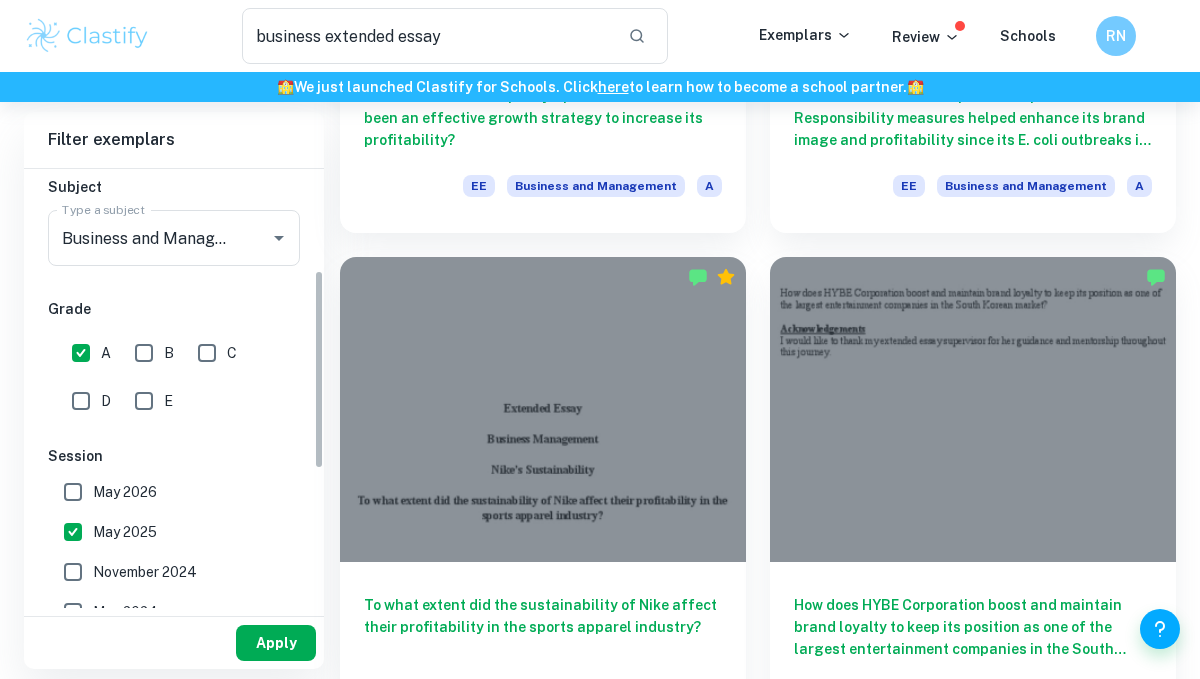 click on "Apply" at bounding box center (276, 643) 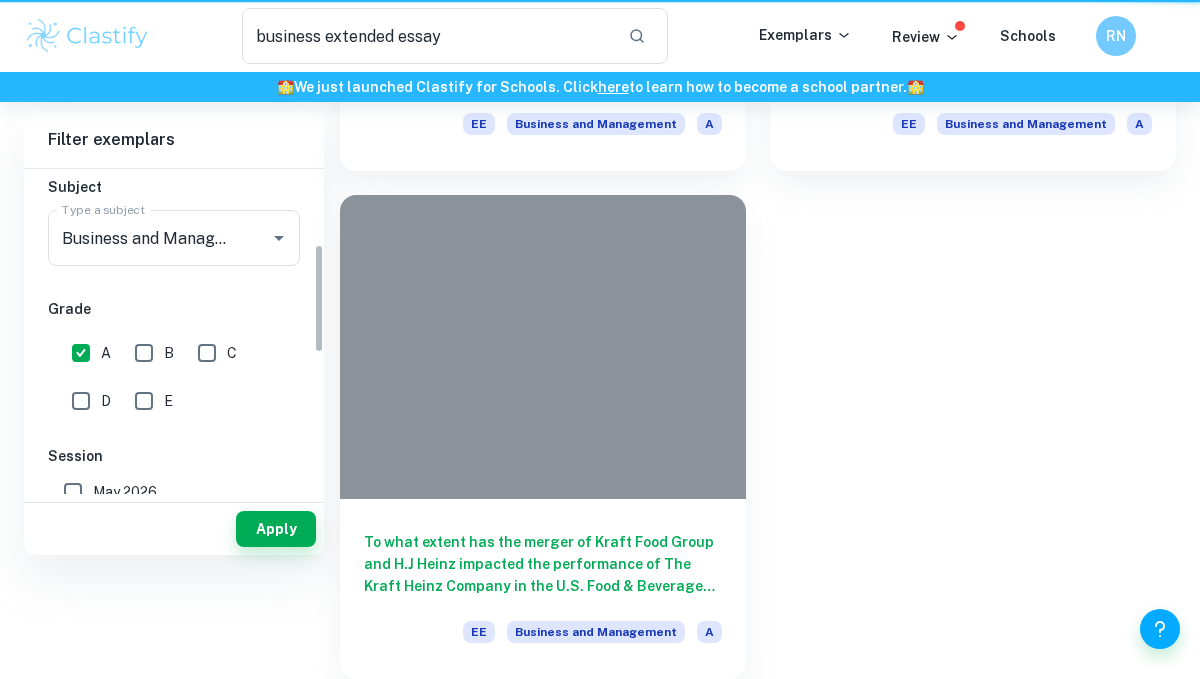 scroll, scrollTop: 0, scrollLeft: 0, axis: both 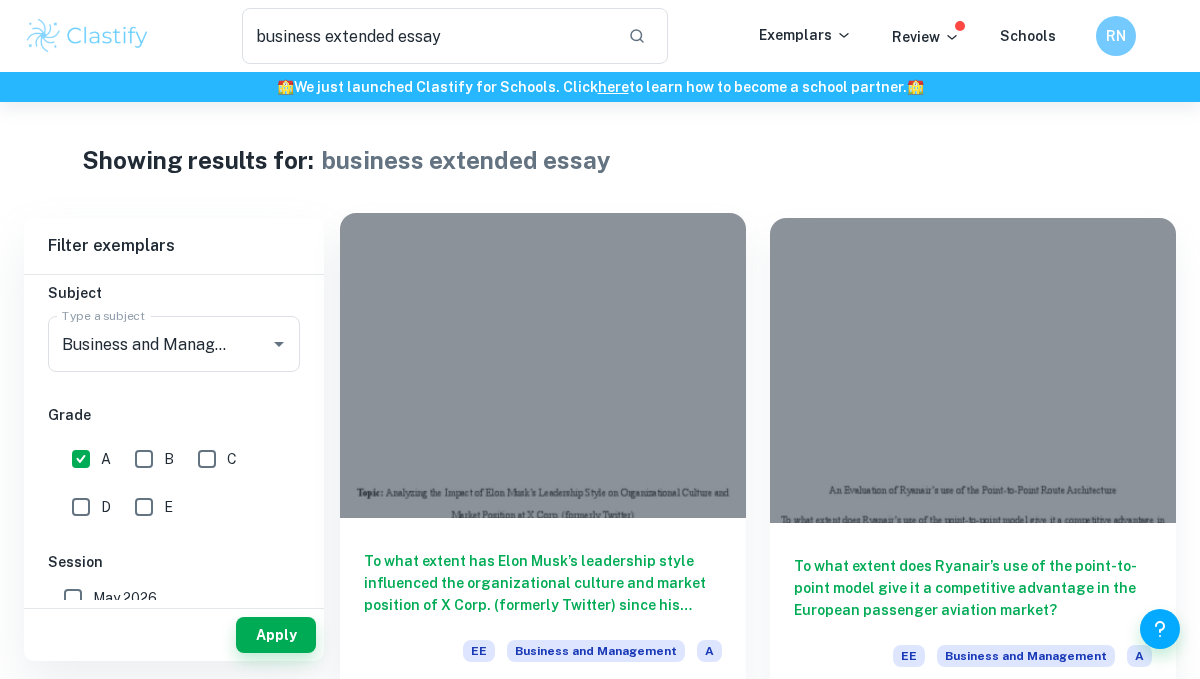 click at bounding box center [543, 365] 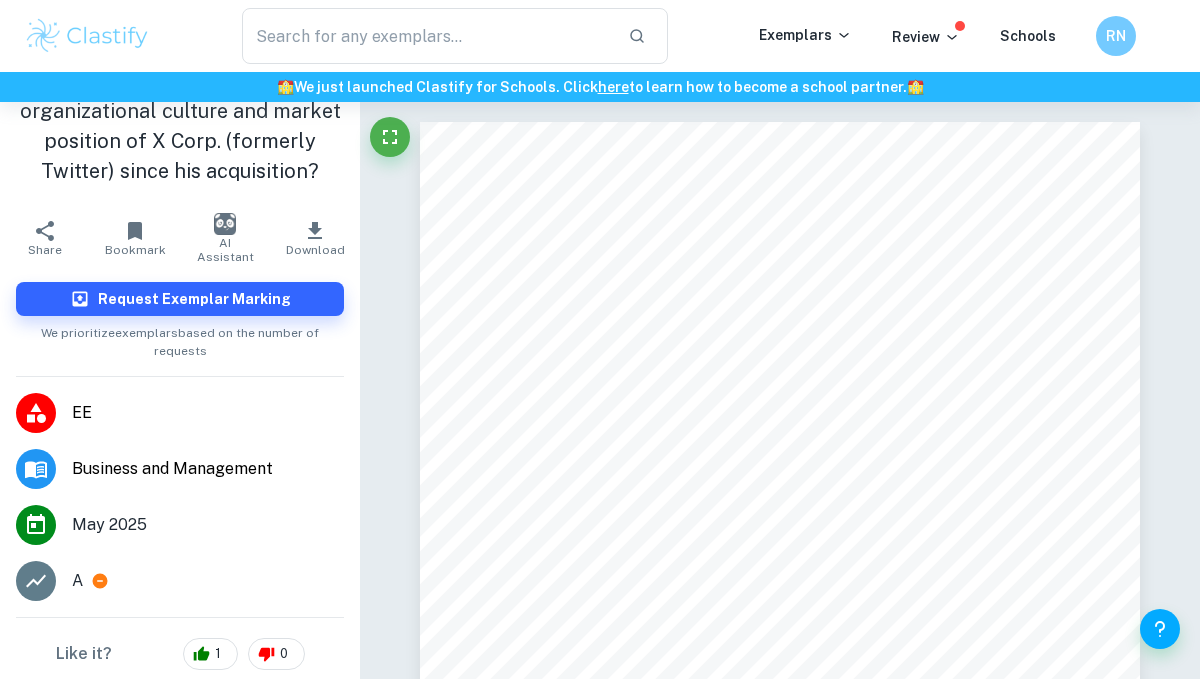 scroll, scrollTop: 137, scrollLeft: 0, axis: vertical 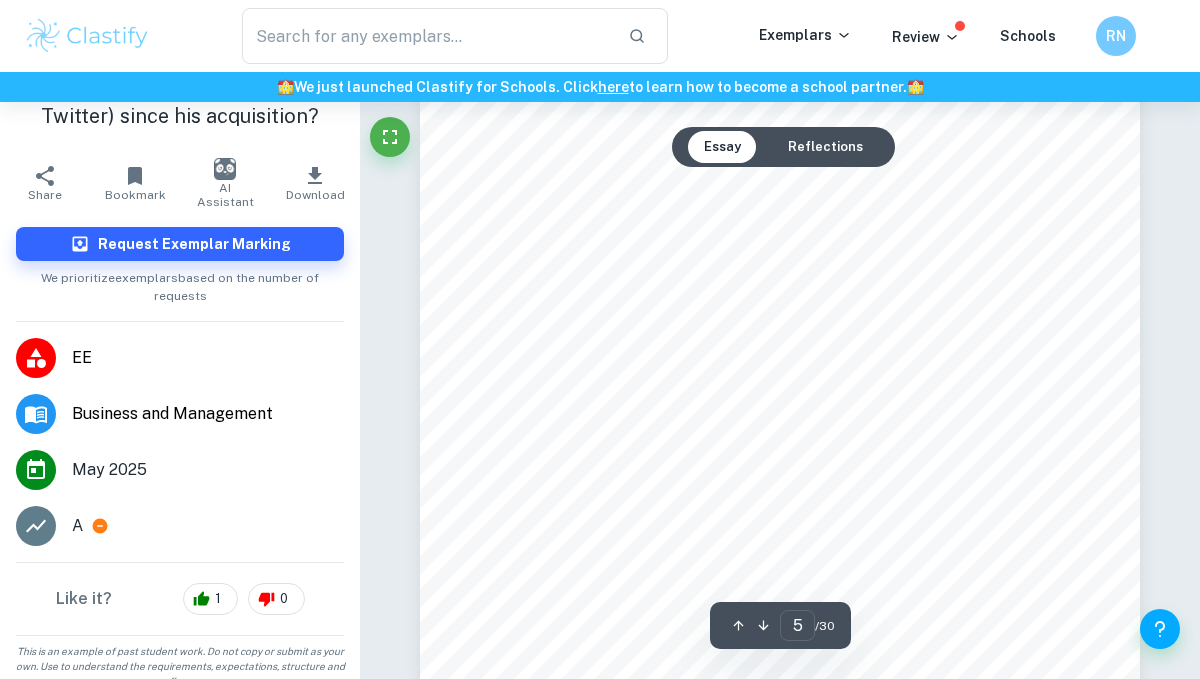 type on "4" 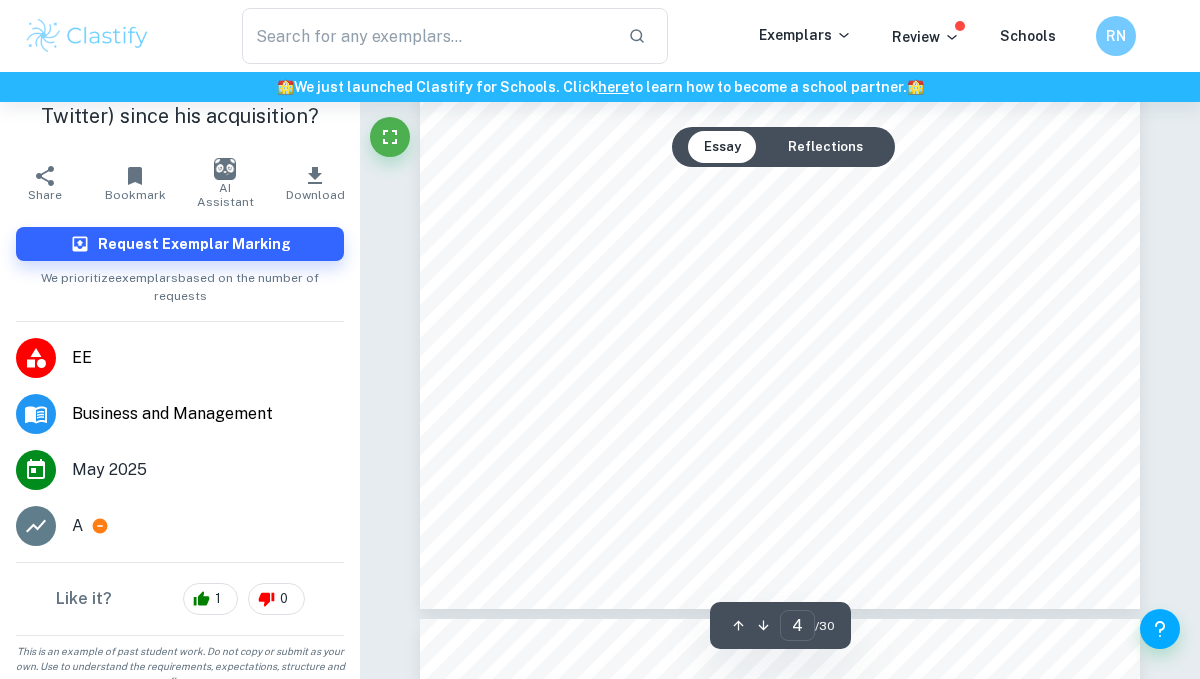 scroll, scrollTop: 3197, scrollLeft: 0, axis: vertical 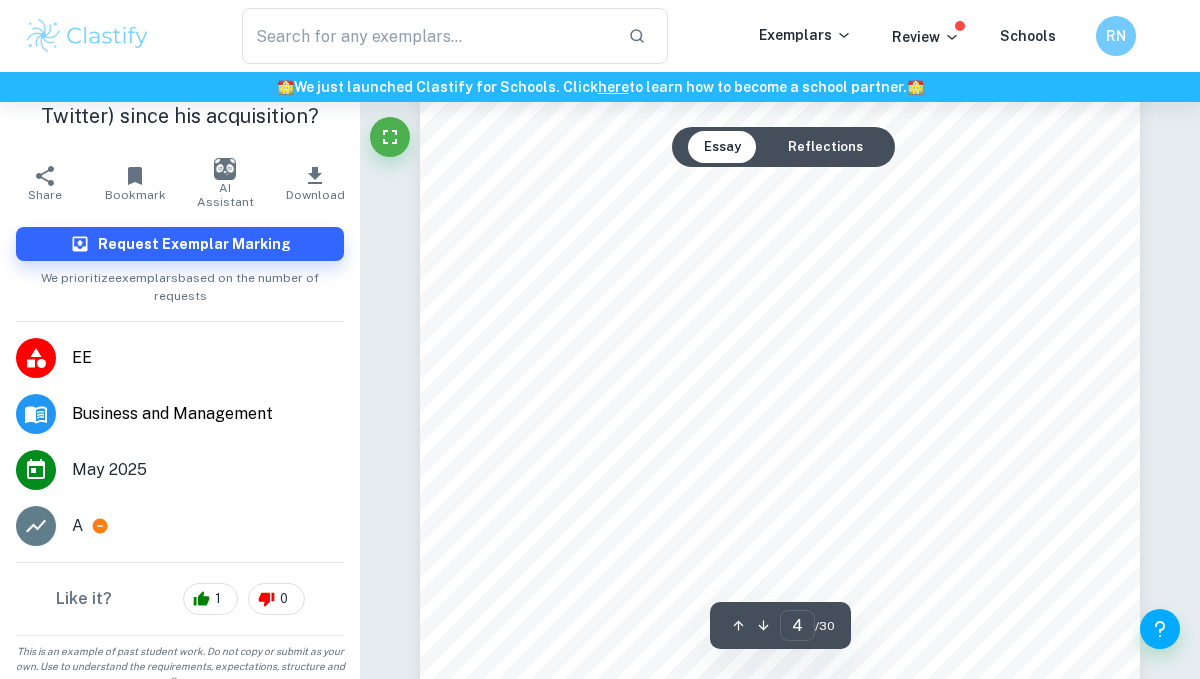 click on "We prioritize  exemplars  based on the number of requests" at bounding box center (180, 283) 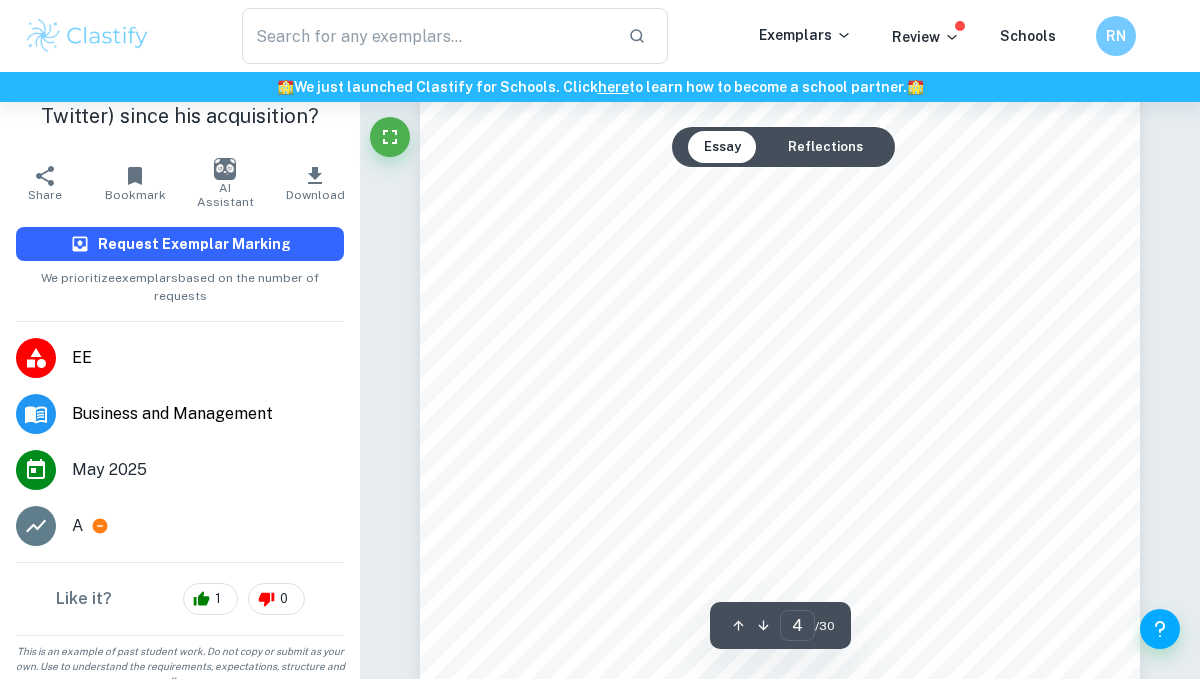 click on "Request Exemplar Marking" at bounding box center [194, 244] 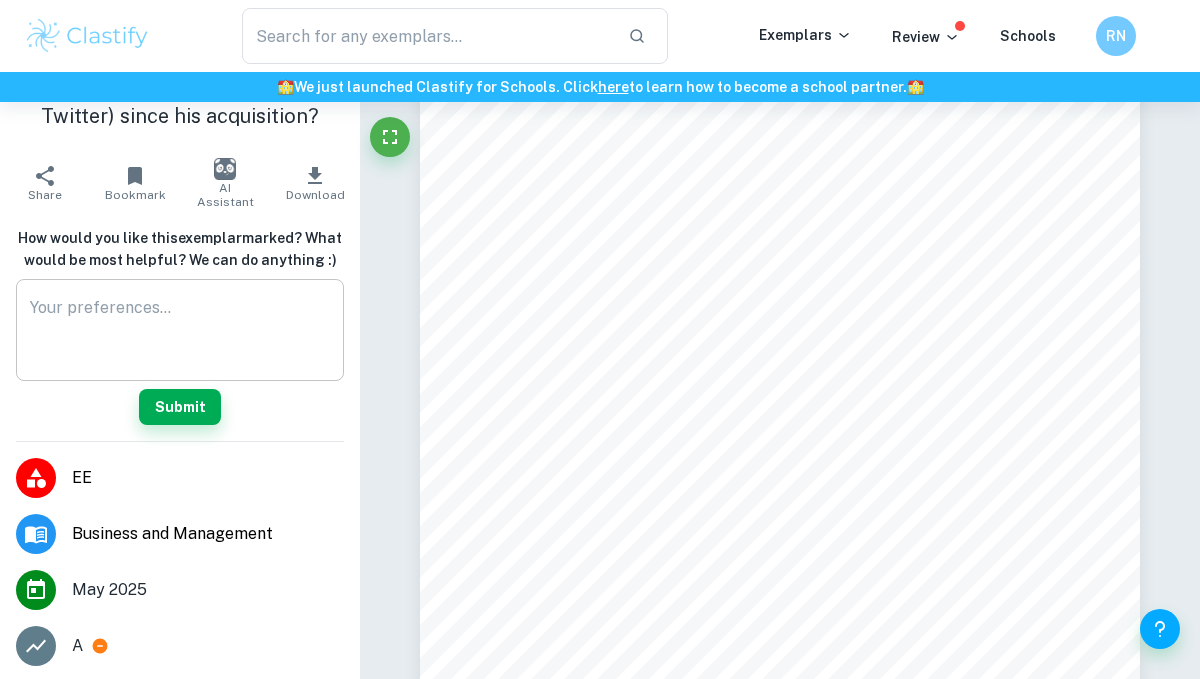 click at bounding box center (180, 330) 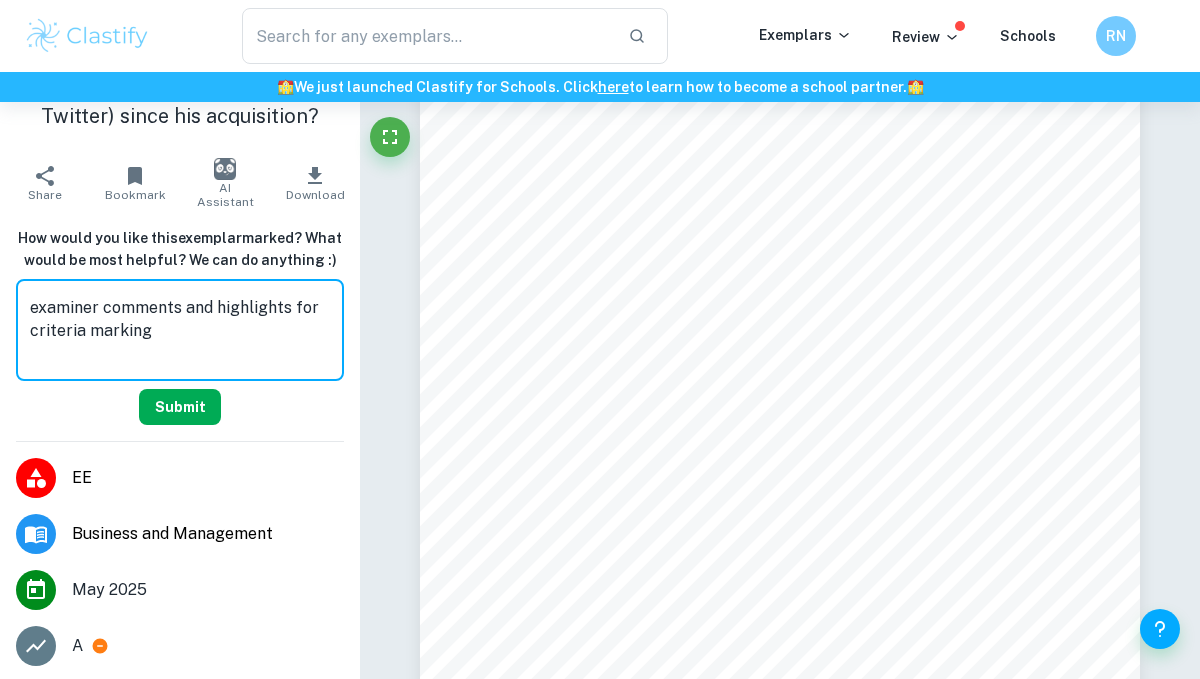 type on "examiner comments and highlights for criteria marking" 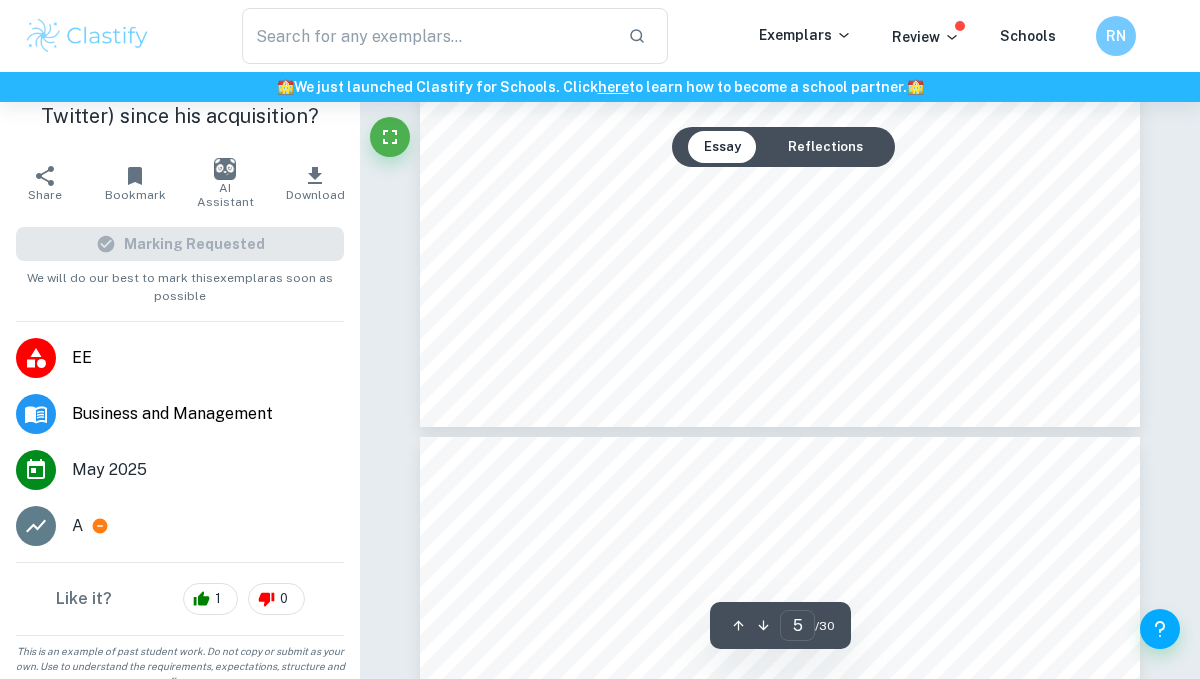 scroll, scrollTop: 4502, scrollLeft: 0, axis: vertical 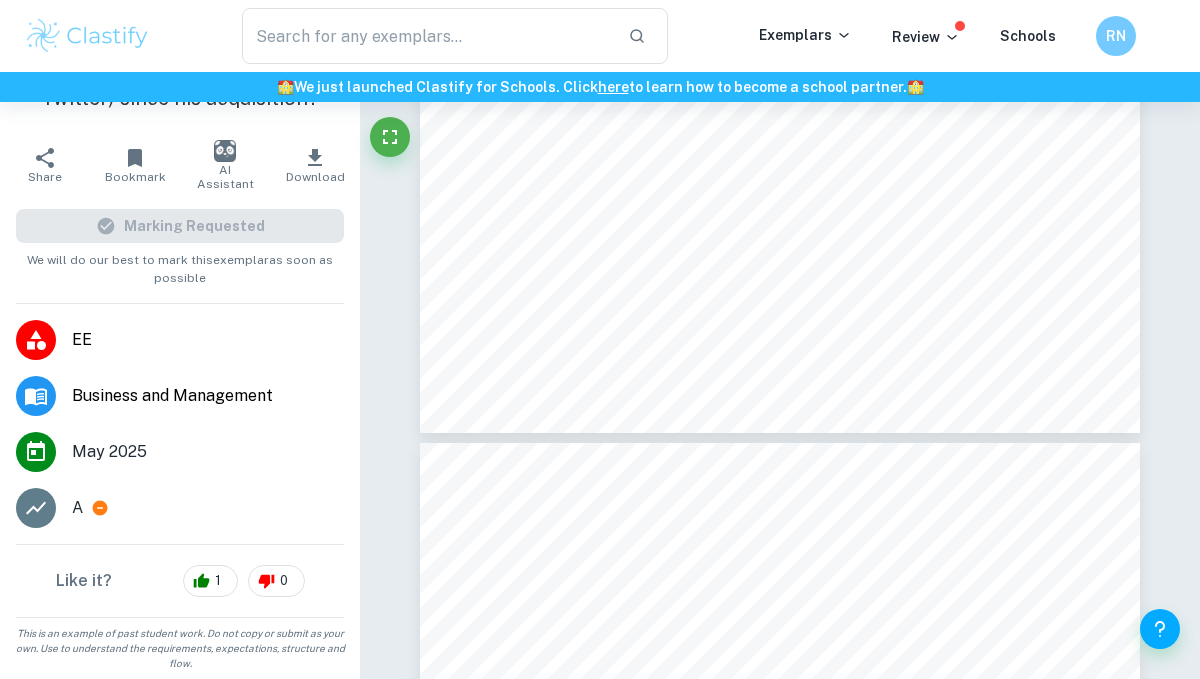 click on "A" at bounding box center (77, 508) 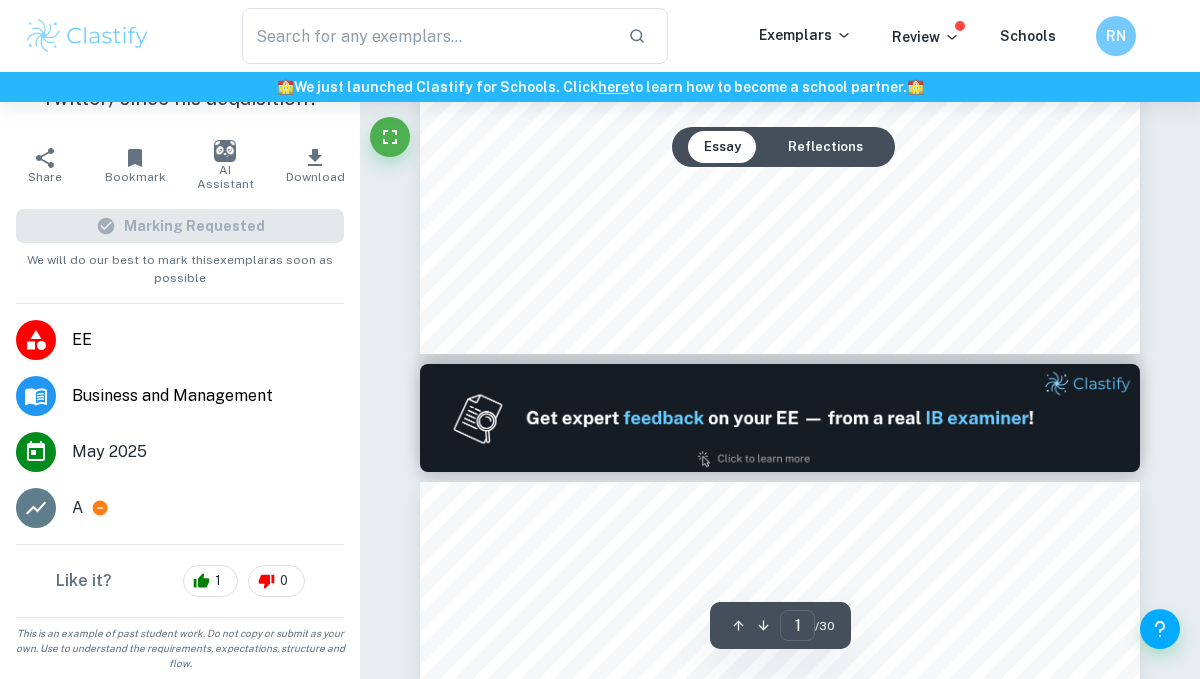 scroll, scrollTop: 707, scrollLeft: 0, axis: vertical 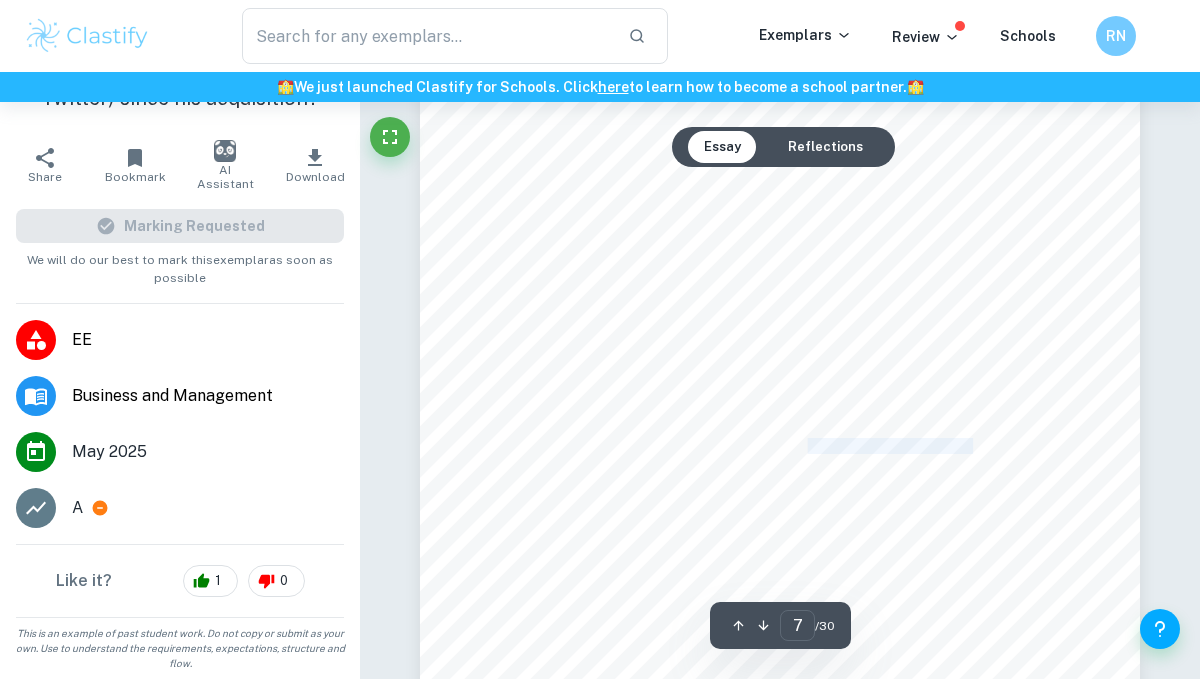 drag, startPoint x: 972, startPoint y: 447, endPoint x: 796, endPoint y: 444, distance: 176.02557 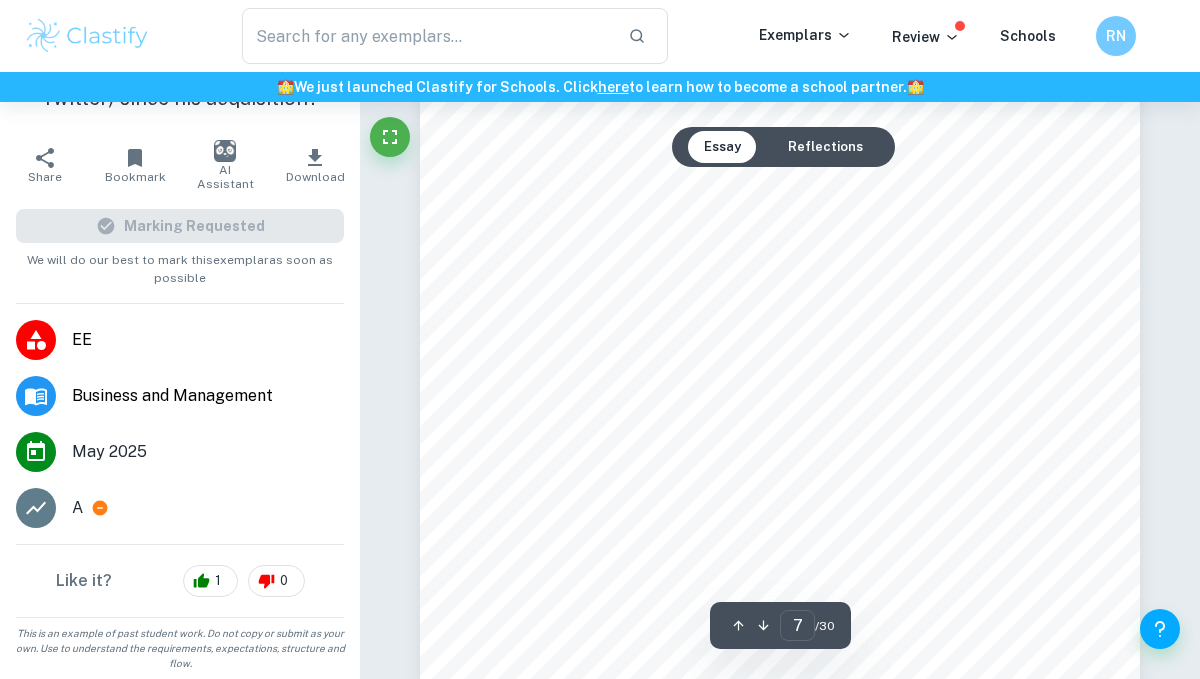 click on "After Musk9s $[NUMBER] billion acquisition of Twitter in [YEAR], the platform generated $[NUMBER] billion in revenue the following year, showing a 22% decrease from the [YEAR] figures and a continuous negative trend in revenue since the acquisition. Figure 1 reflects Twitter9s quarterly revenue from [YEAR] to [YEAR]. Jack Dorsey, former CEO, and Elon Musk share diverse leadership styles and tactics. Dorsey9s leadership style is focused on inspiring his team to work towards an objective that is effectively communicated throughout his team which often involves delegating responsibilities to his teams and trusting them to execute their tasks effectively. On the other hand, Elon Musk9s leadership 5   MUSK,= Researchgate.net, [YEAR], ." at bounding box center (780, 331) 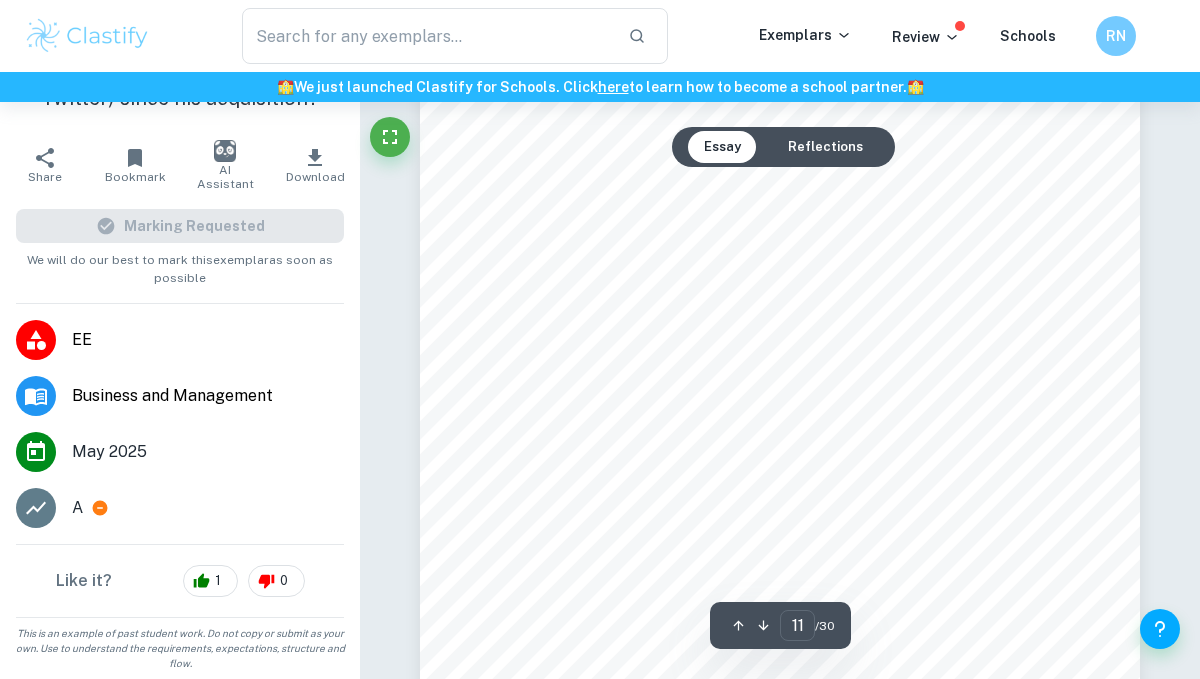 scroll, scrollTop: 9858, scrollLeft: 0, axis: vertical 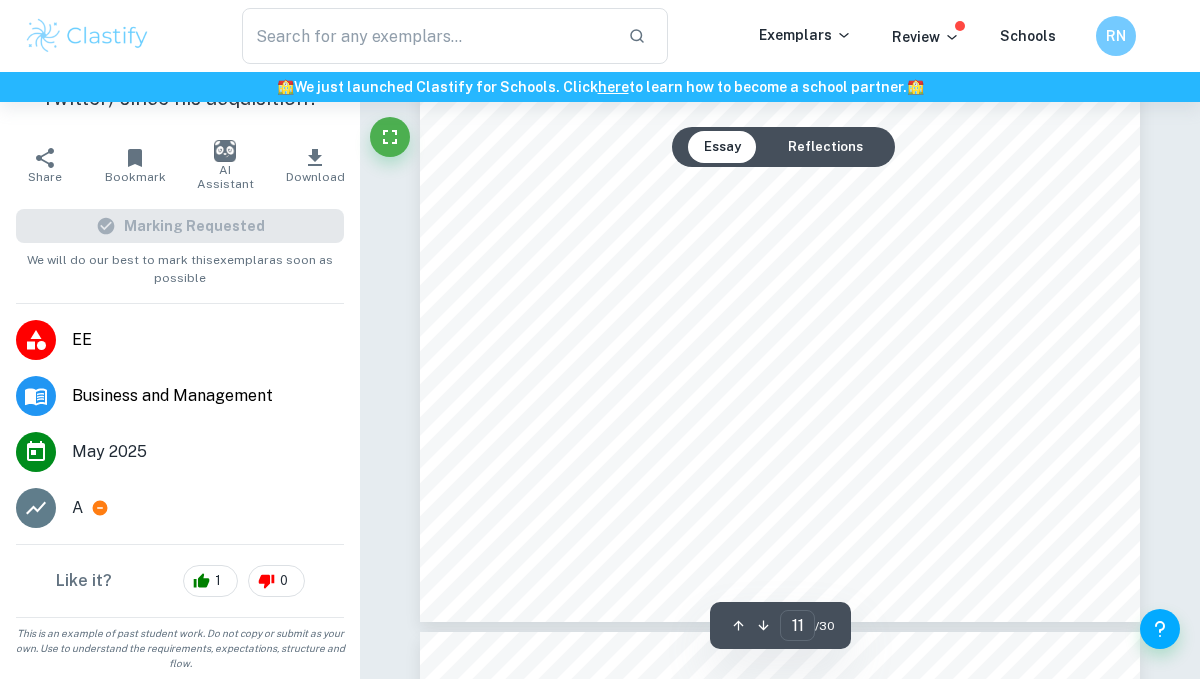 type on "12" 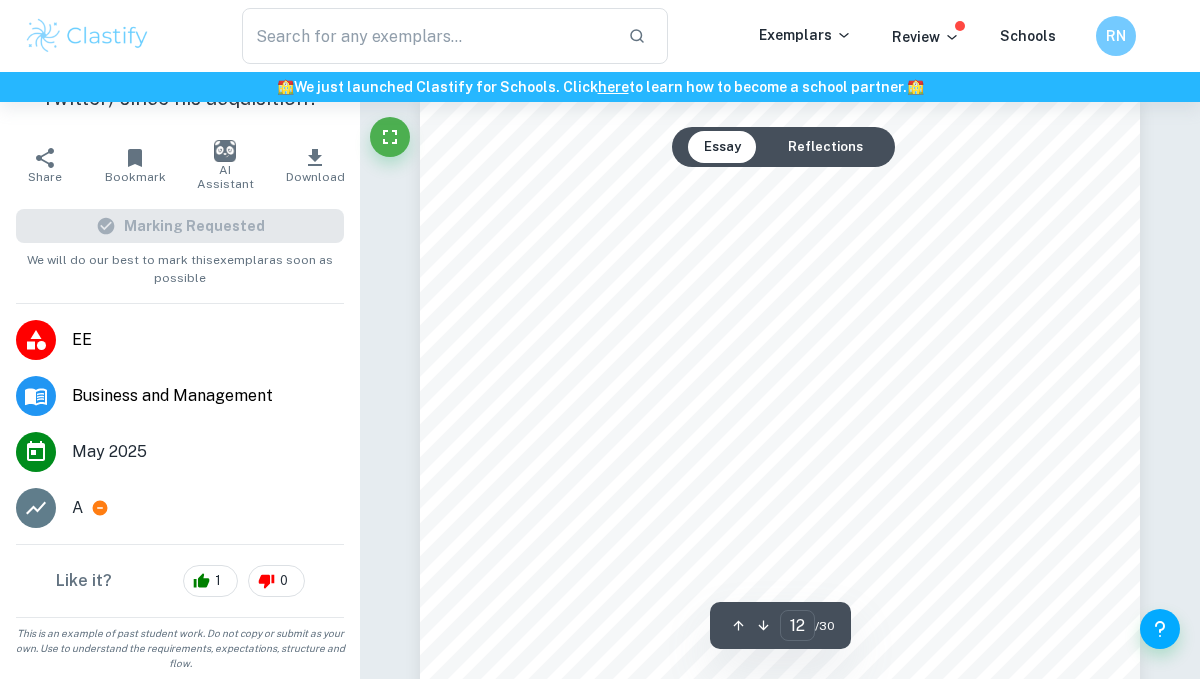 scroll, scrollTop: 10481, scrollLeft: 0, axis: vertical 